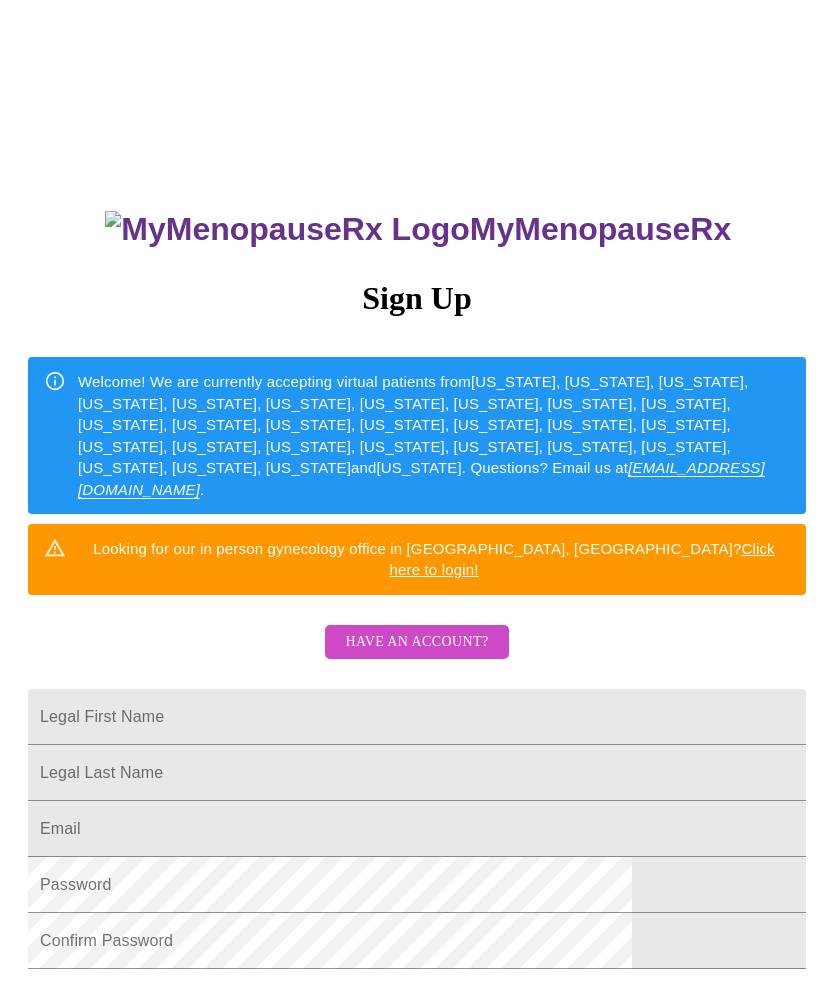scroll, scrollTop: 0, scrollLeft: 0, axis: both 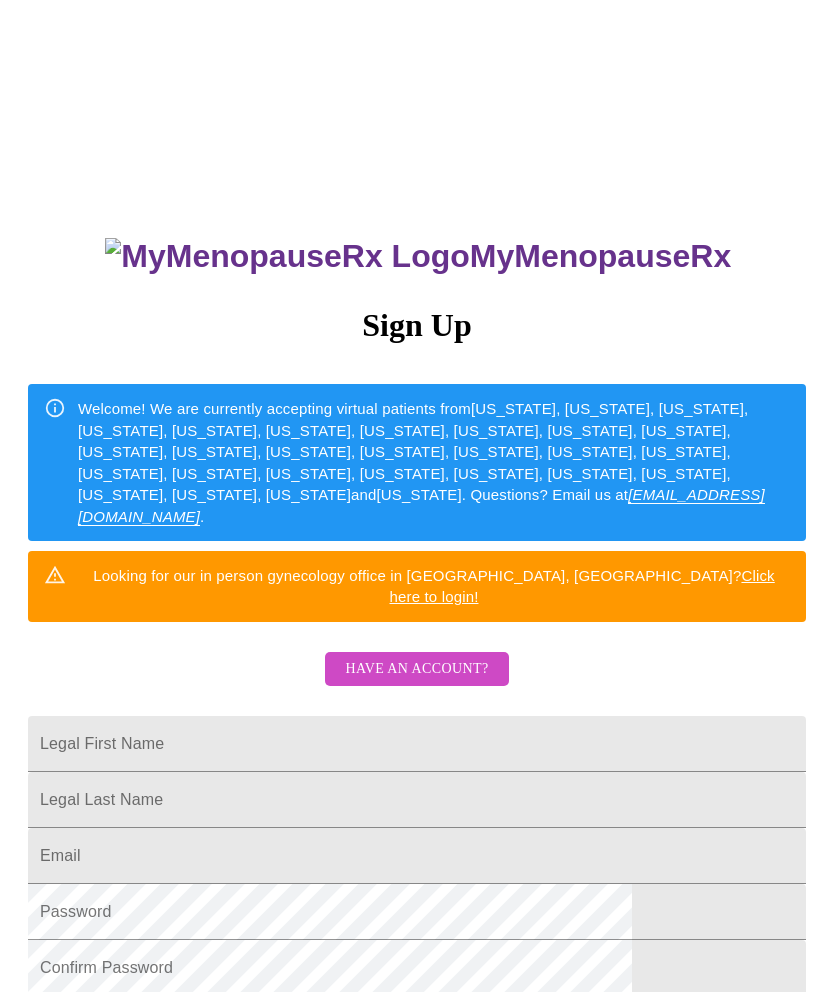 click on "MyMenopauseRx Sign Up Welcome! We are currently accepting virtual patients from  Alabama, Arizona, Colorado, Delaware, Florida, Georgia, Idaho, Illinois, Indiana, Indiana, Iowa, Kansas, Kentucky, Louisiana, Maine, Michigan, Minnesota, Mississippi, Missouri, Nevada, Ohio, Pennsylvania, Tennessee, Texas, Utah, Washington, West Virginia  and  Wisconsin . Questions? Email us at  hello@mymenopauserx.com . Looking for our in person gynecology office in Wheaton, IL?  Click here to login! Have an account? Legal First Name Legal Last Name Email Password Confirm Password Sign Up Have an account?" at bounding box center (417, 603) 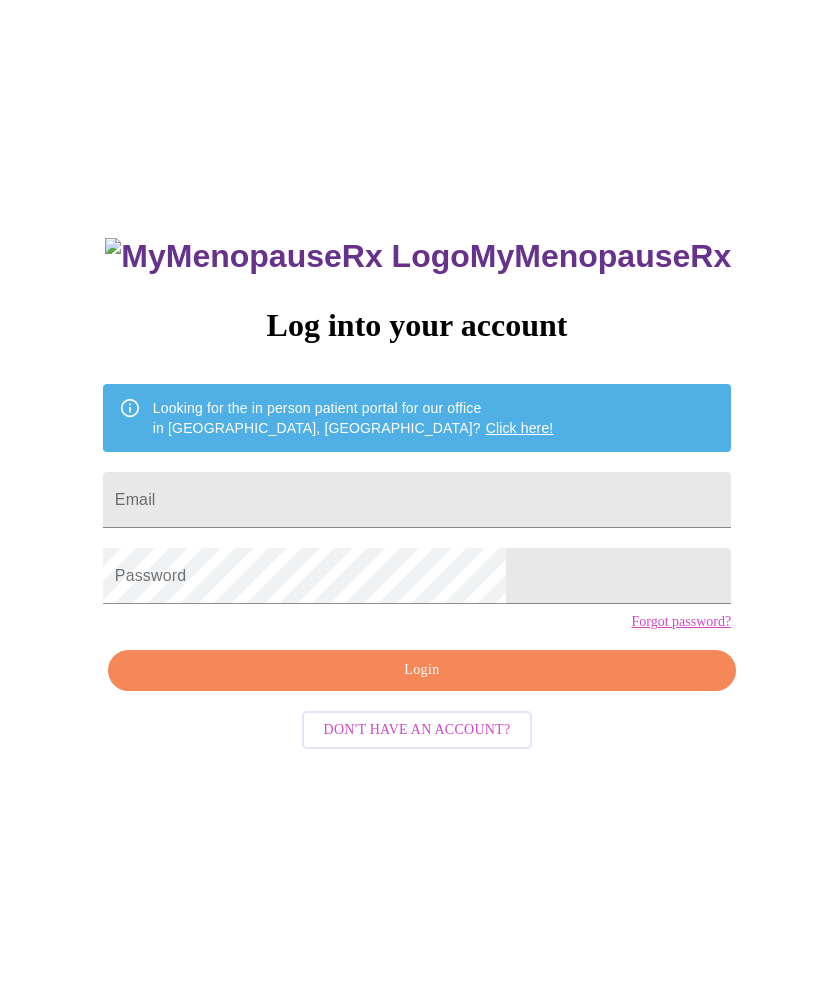 scroll, scrollTop: 0, scrollLeft: 0, axis: both 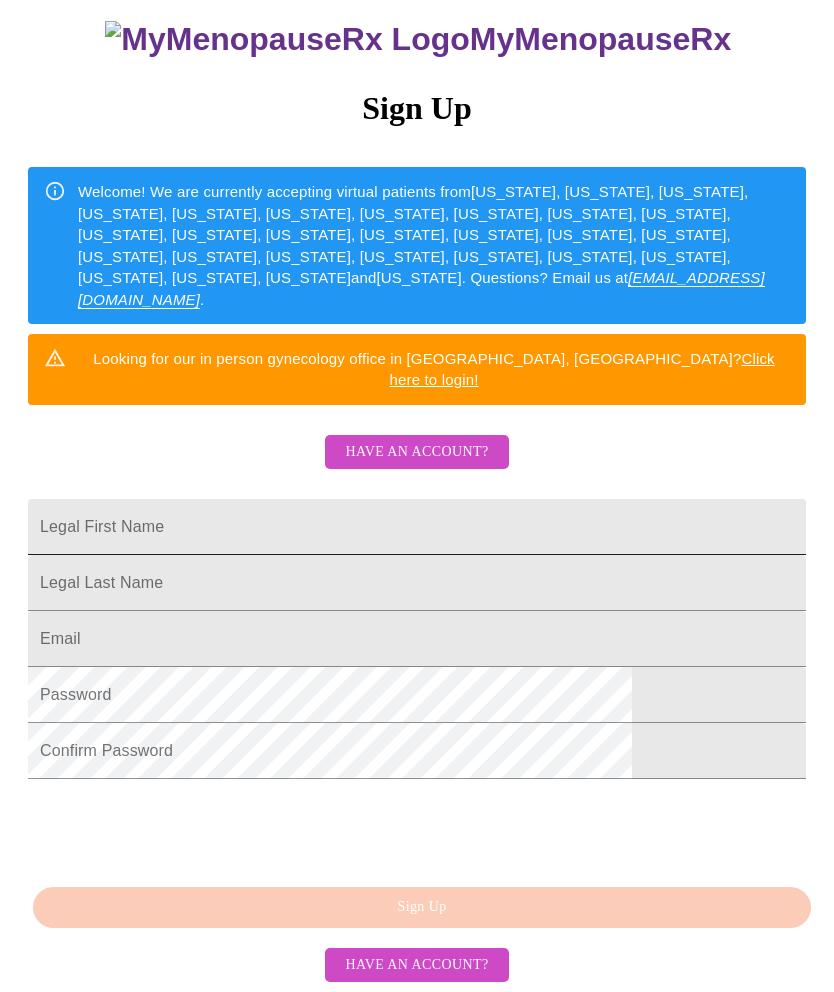click on "Legal First Name" at bounding box center (417, 527) 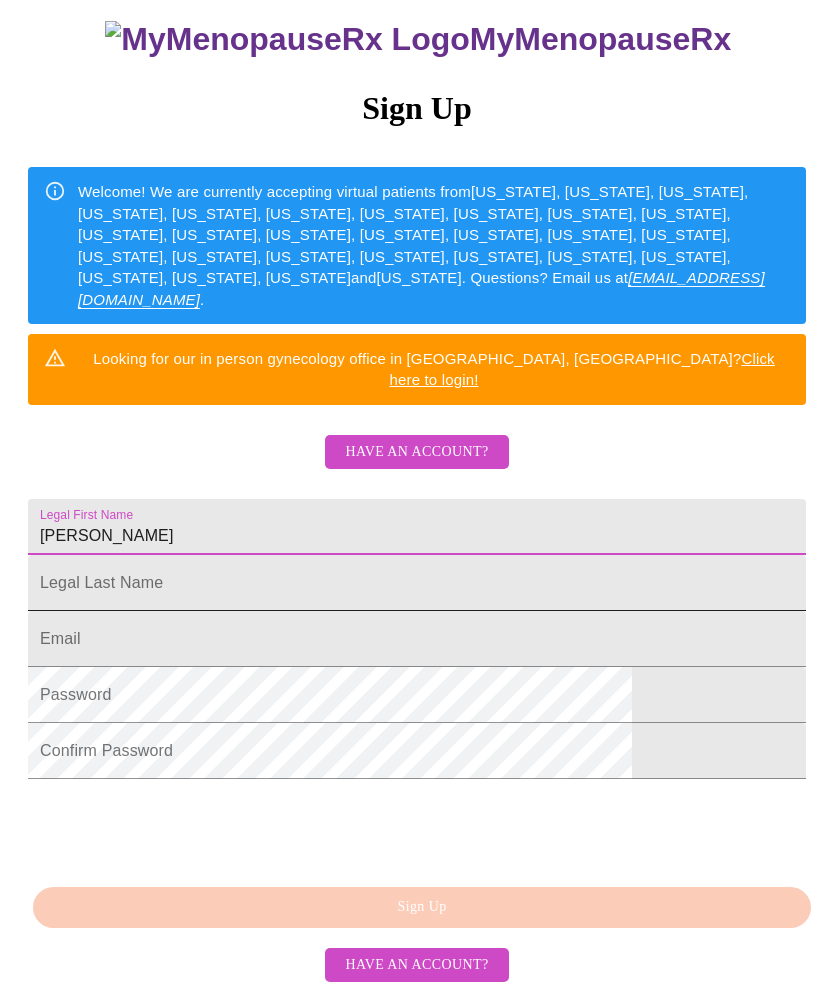 type on "[PERSON_NAME]" 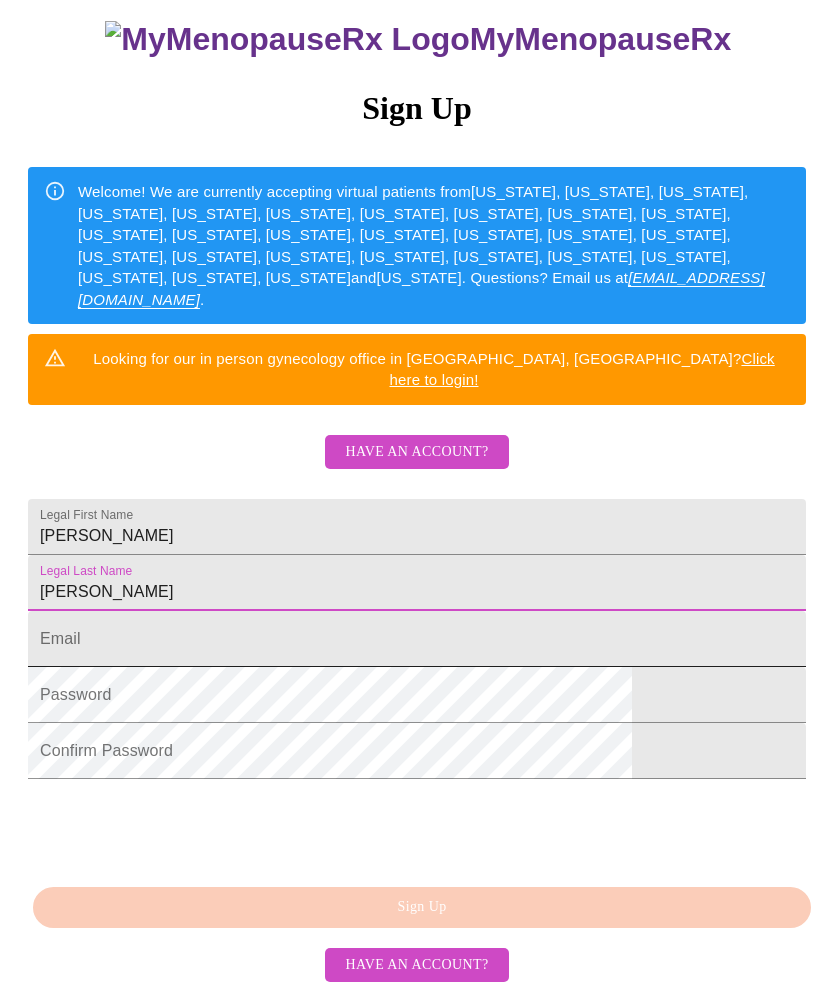 type on "[PERSON_NAME]" 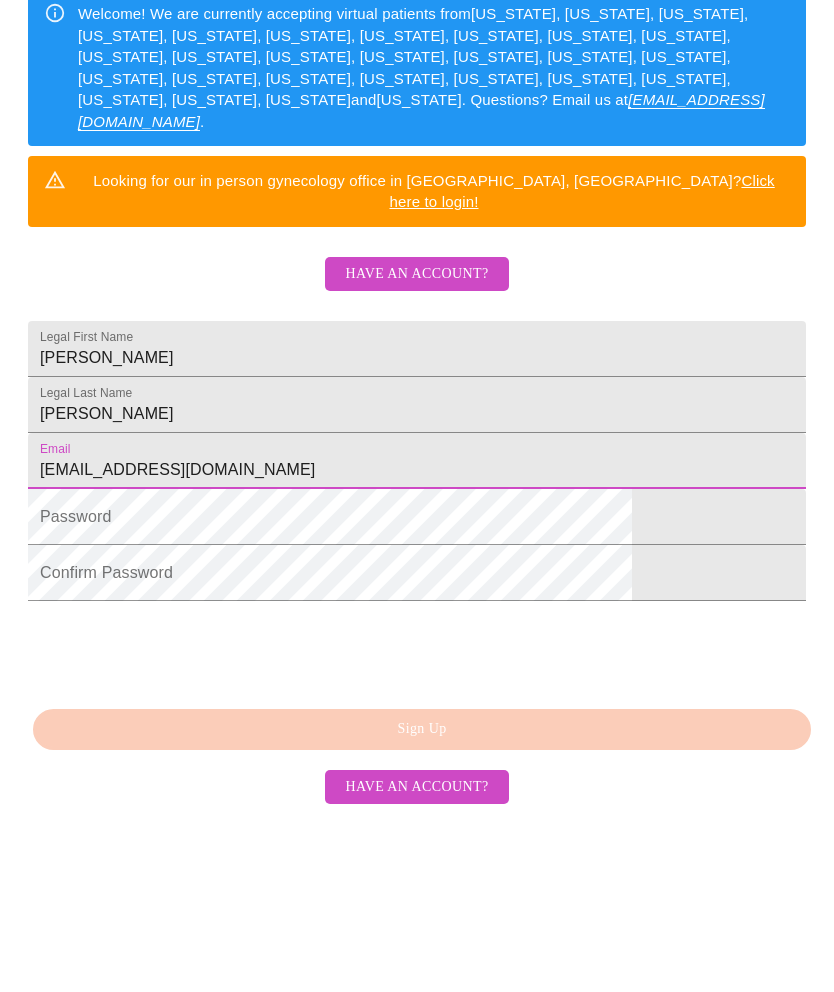 type on "[EMAIL_ADDRESS][DOMAIN_NAME]" 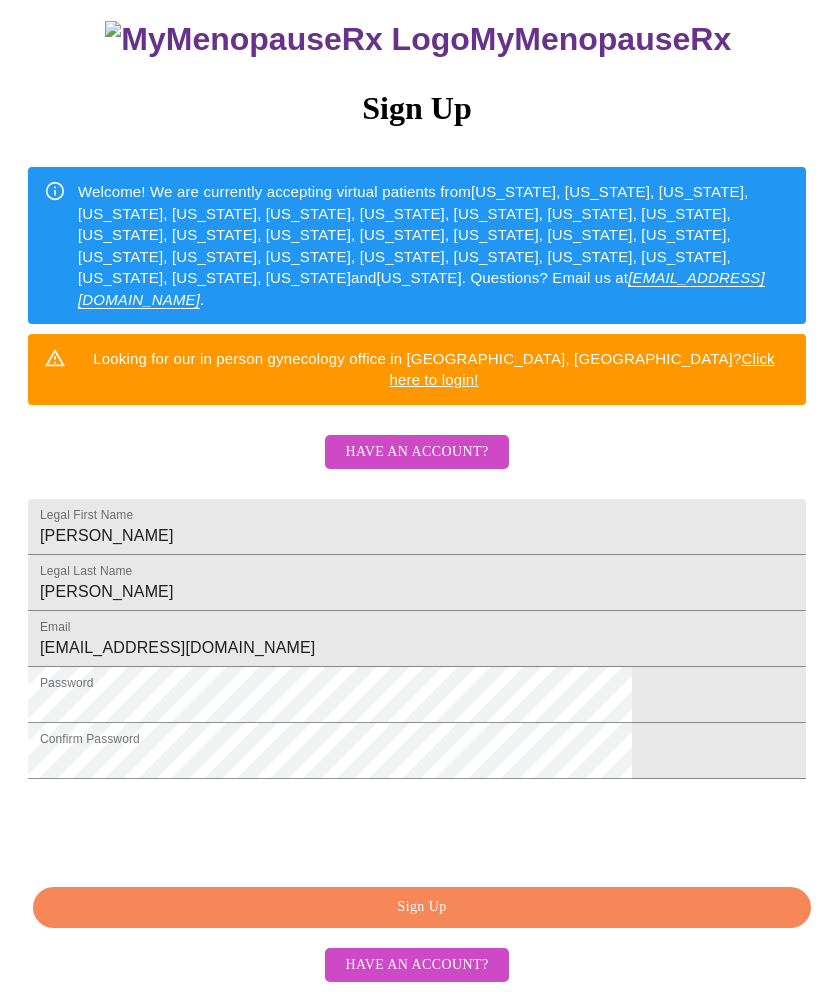 click on "Sign Up" at bounding box center (422, 907) 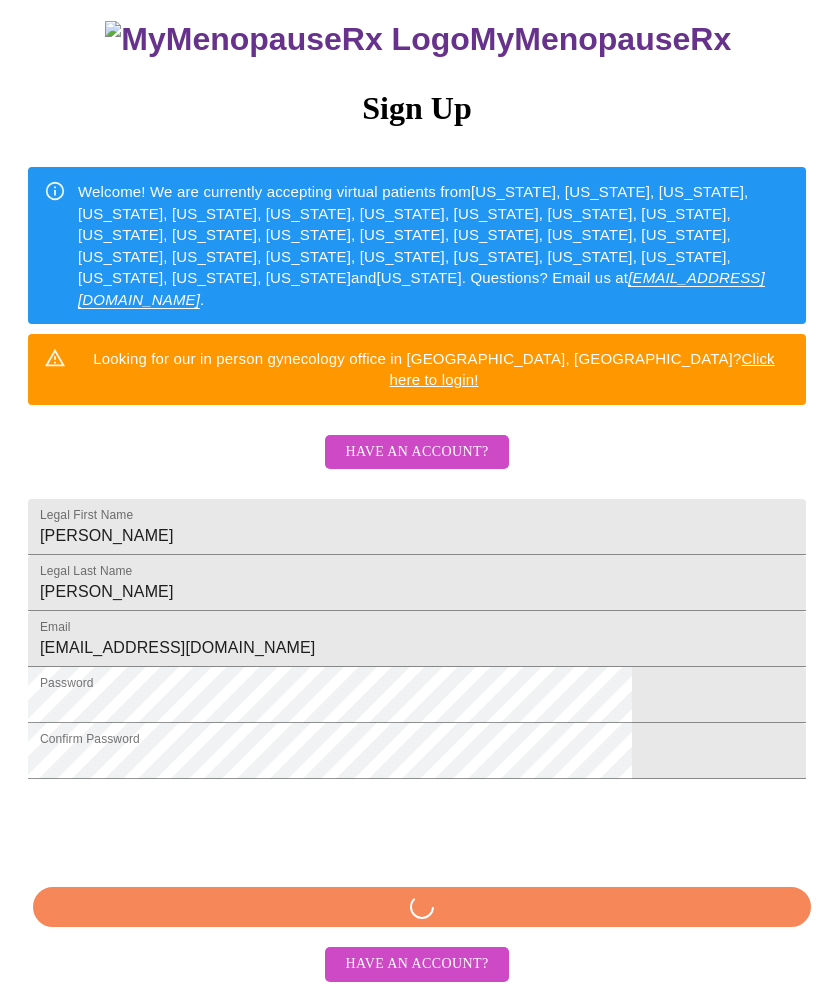 scroll, scrollTop: 219, scrollLeft: 0, axis: vertical 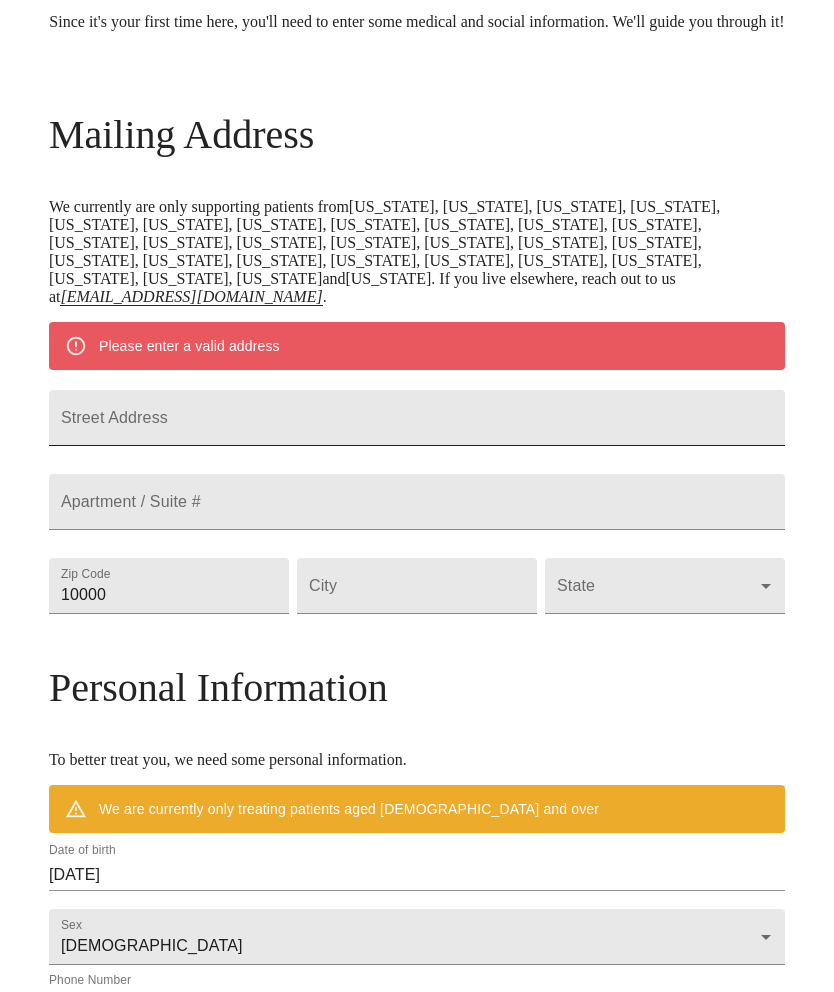 click on "Street Address" at bounding box center [417, 418] 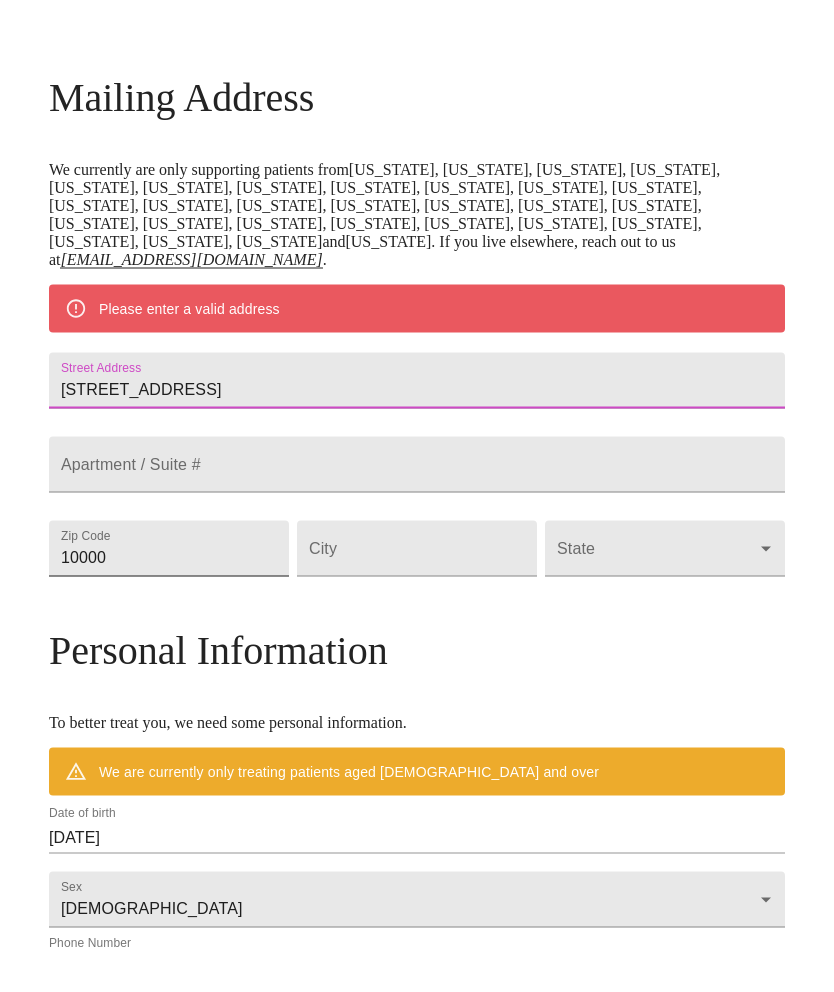 type on "[STREET_ADDRESS]" 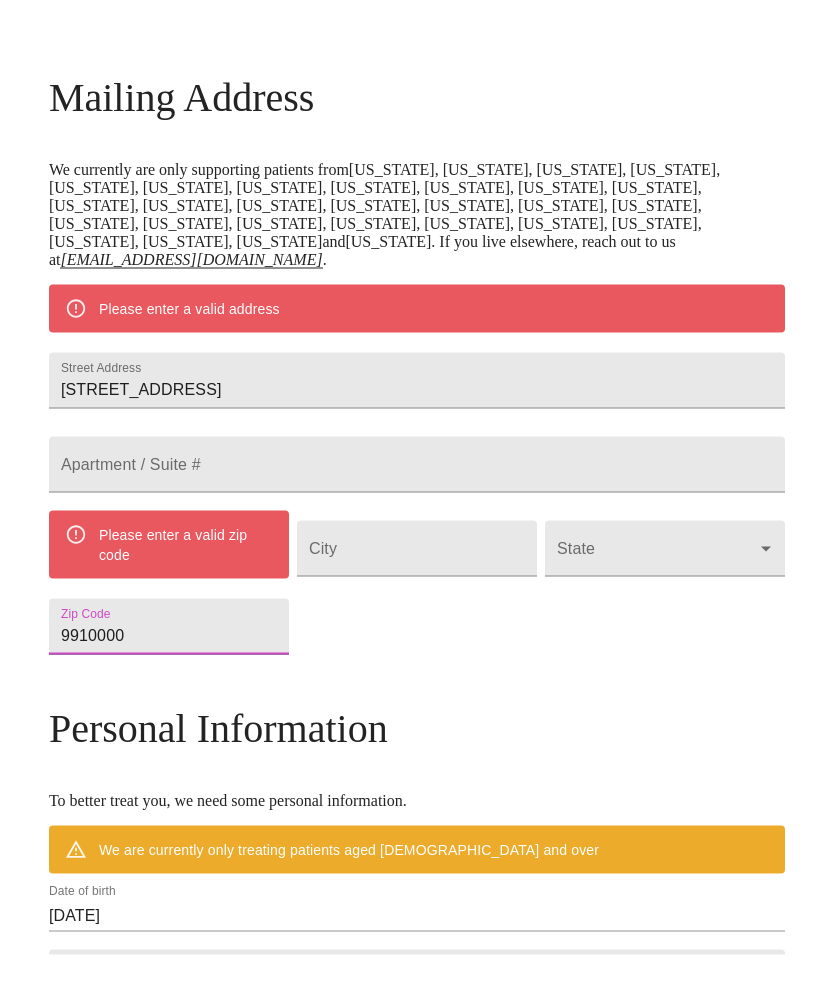 scroll, scrollTop: 263, scrollLeft: 0, axis: vertical 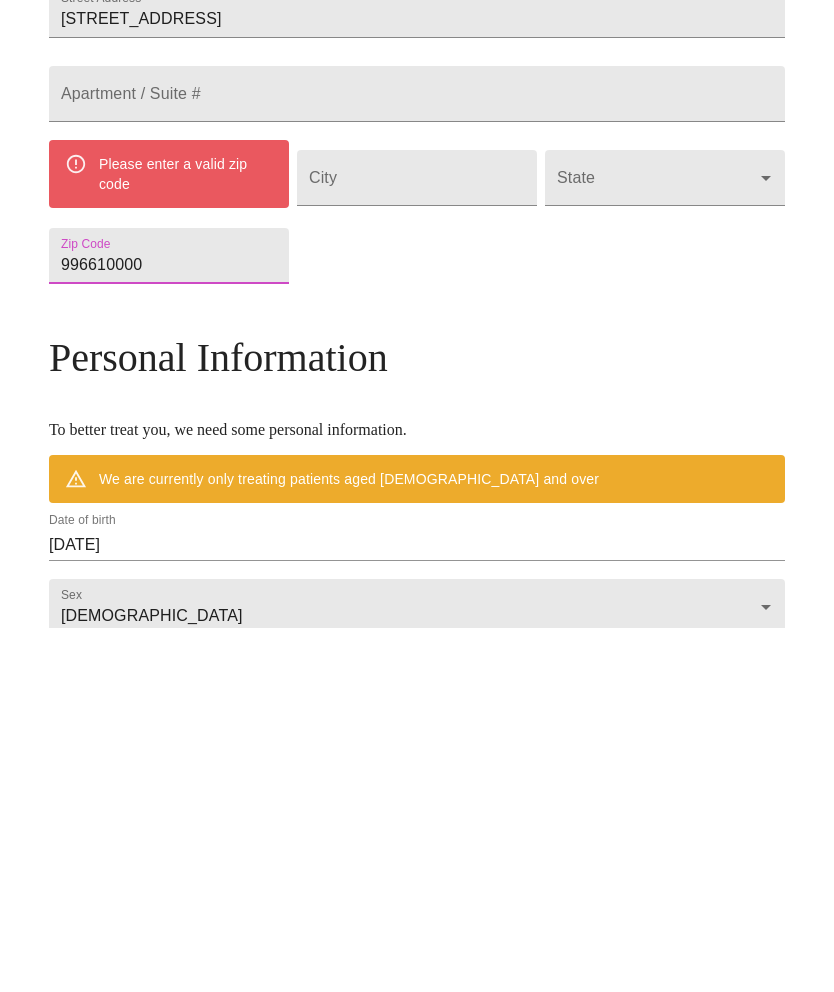 click on "996610000" at bounding box center [169, 620] 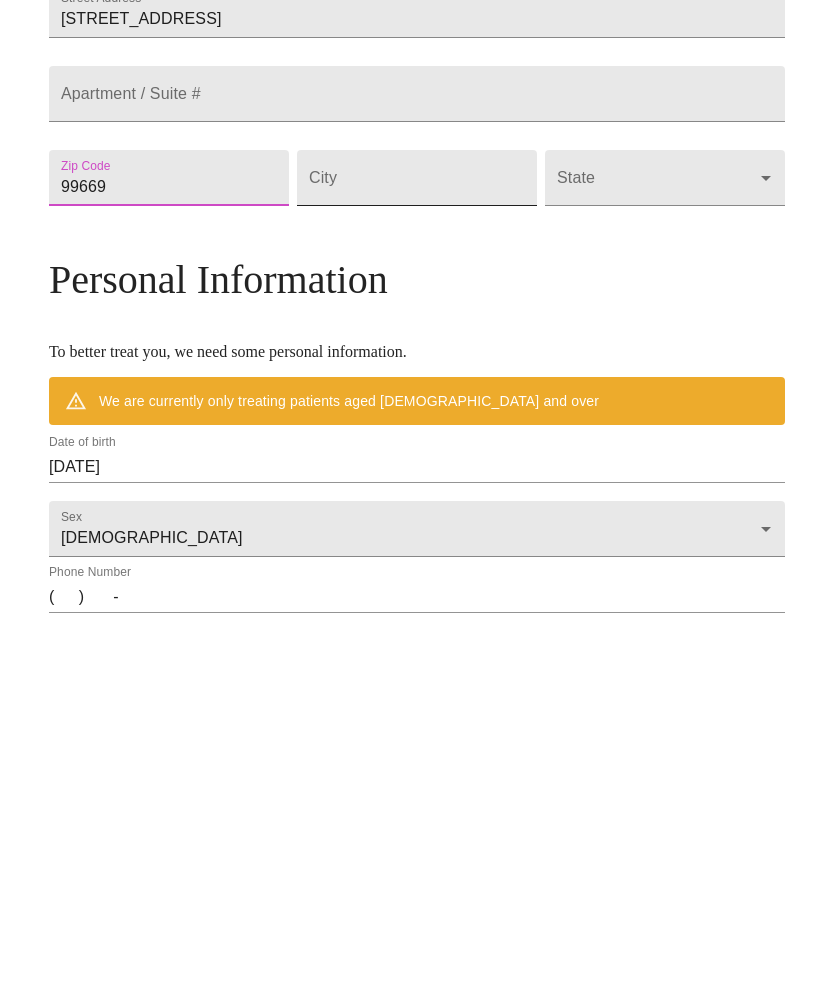 type on "99669" 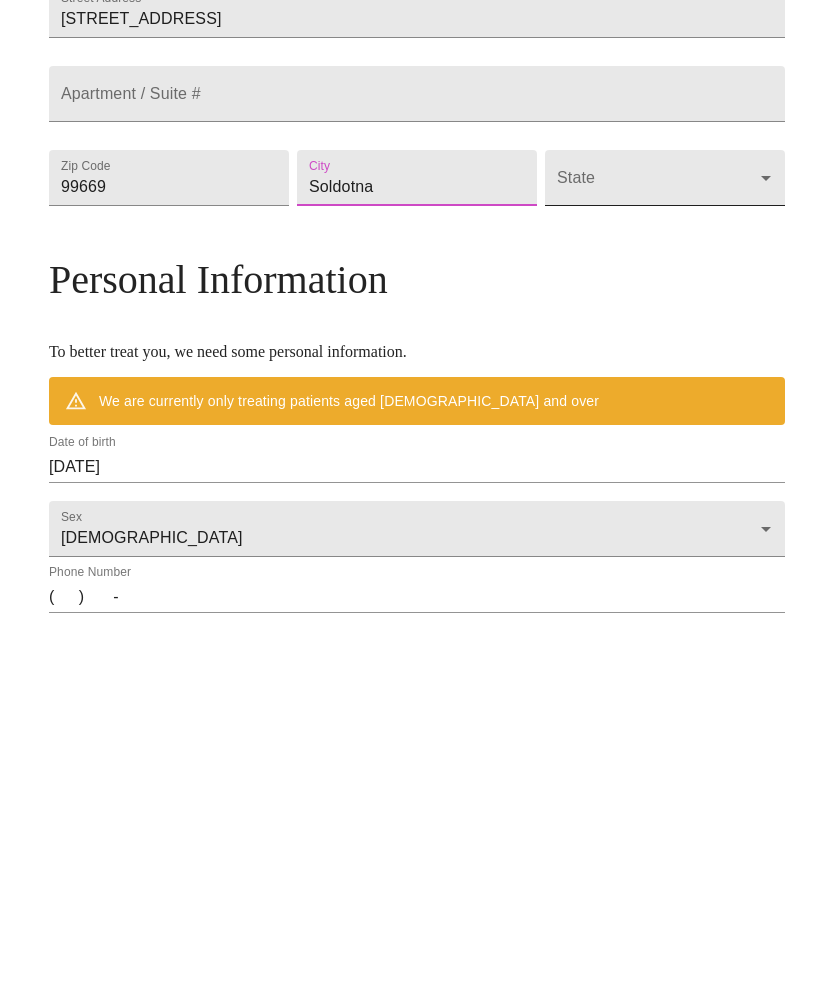 type on "Soldotna" 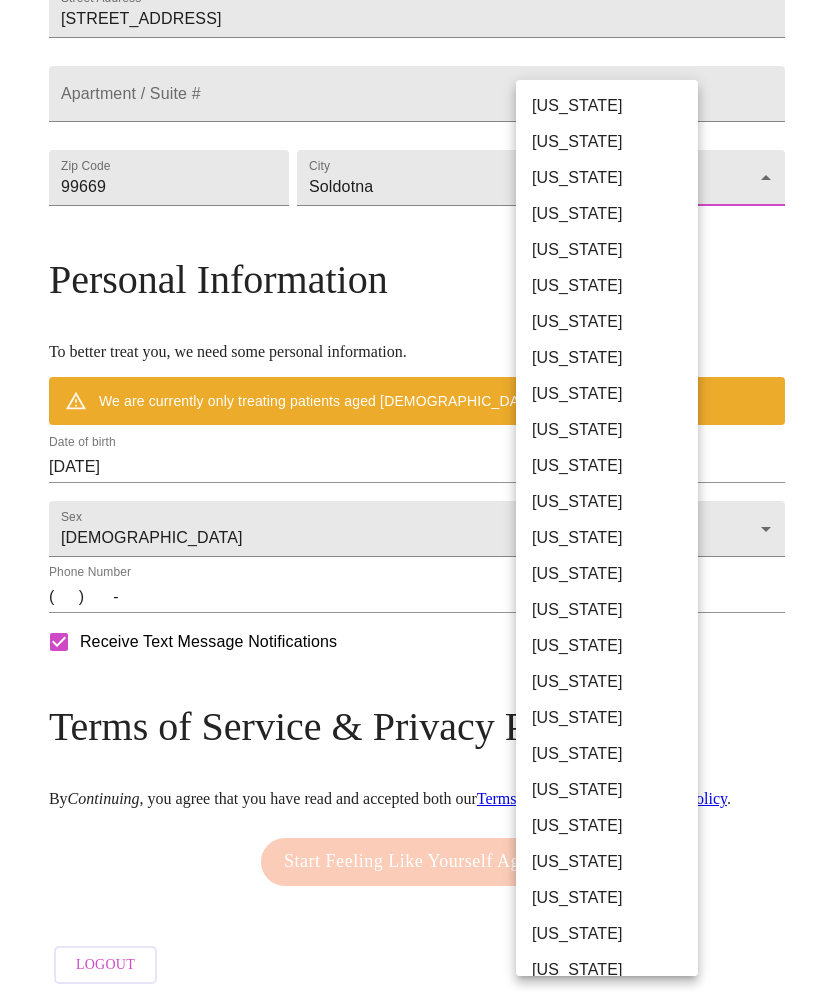 click on "[US_STATE]" at bounding box center (607, 142) 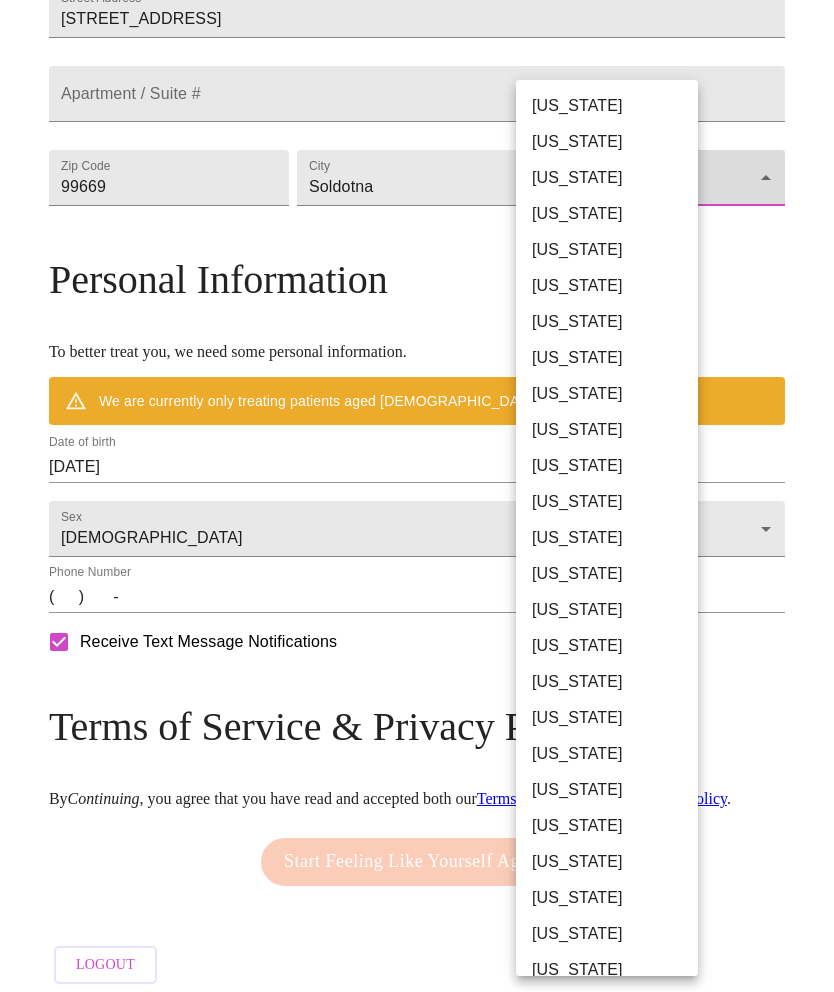 type on "[US_STATE]" 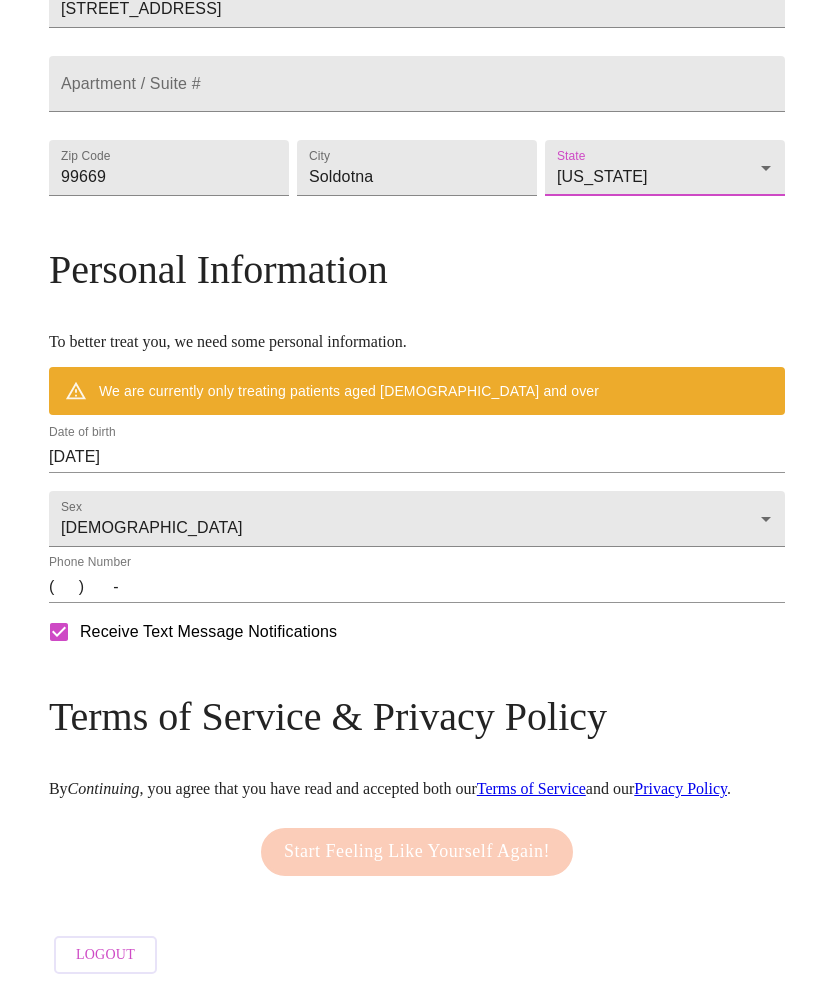 click on "[DATE]" at bounding box center [417, 457] 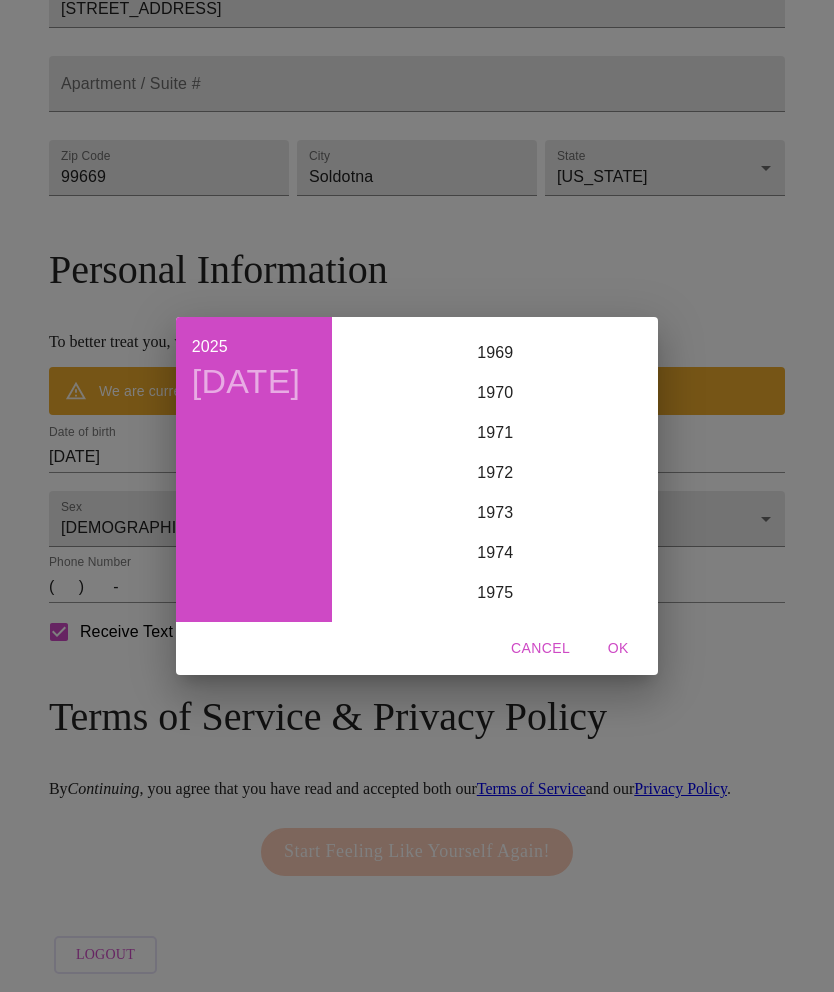 scroll, scrollTop: 2785, scrollLeft: 0, axis: vertical 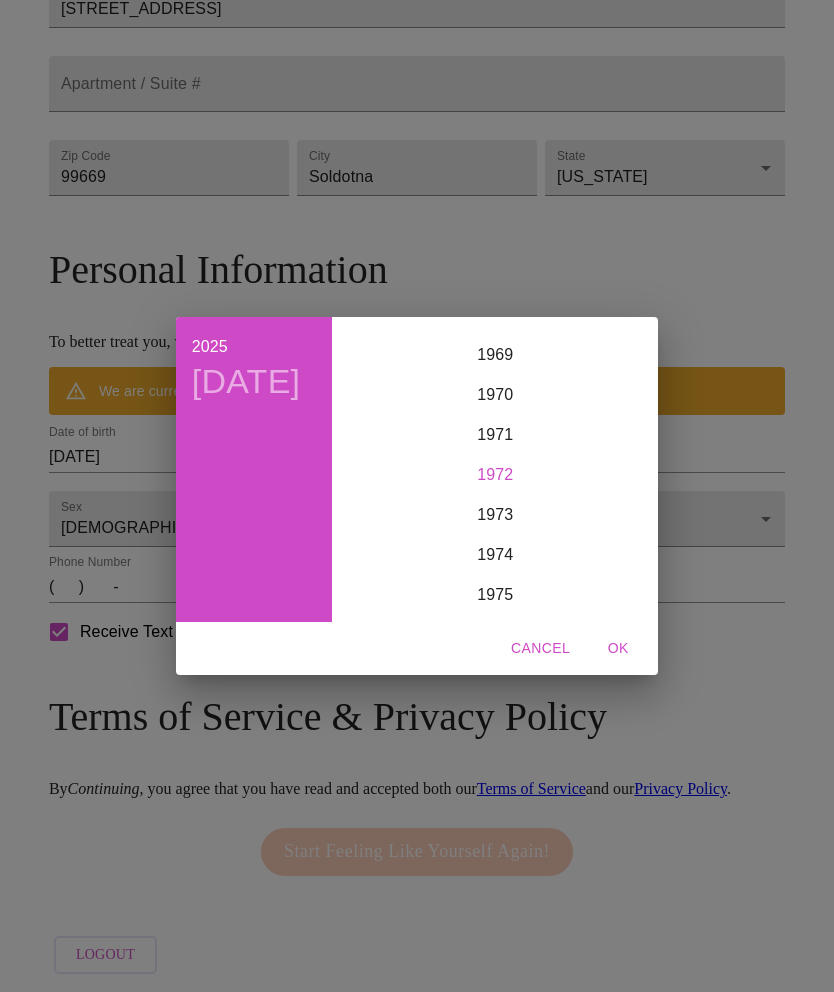 click on "1972" at bounding box center (495, 475) 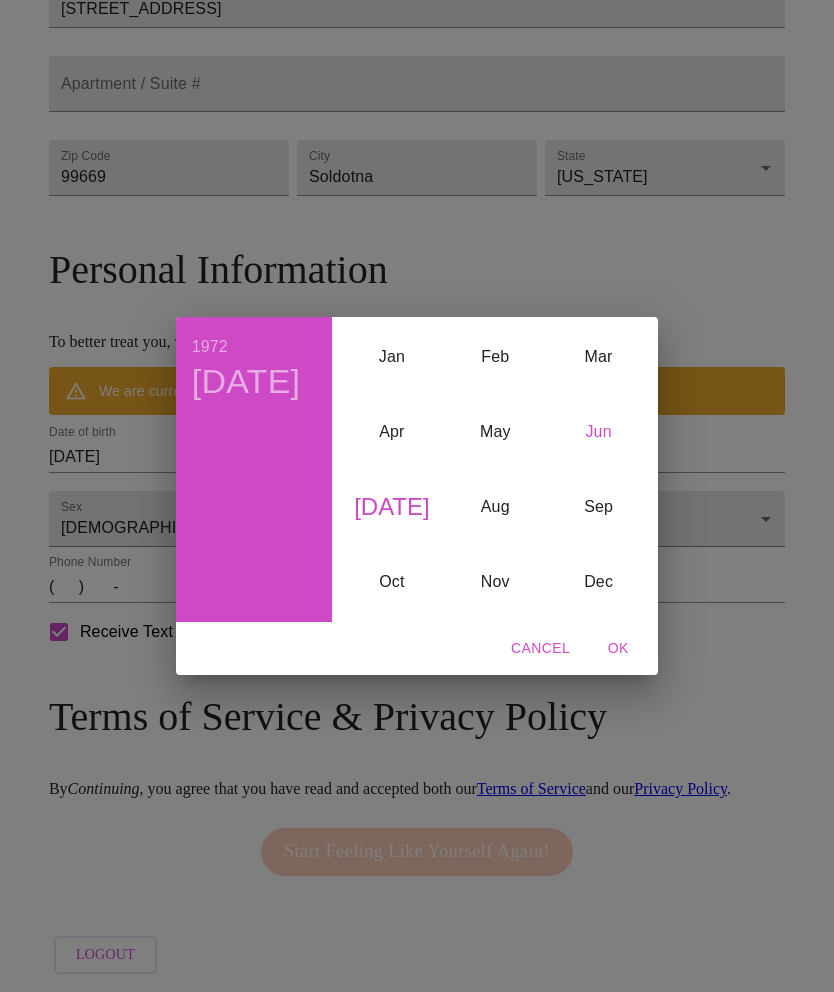click on "Jun" at bounding box center [598, 432] 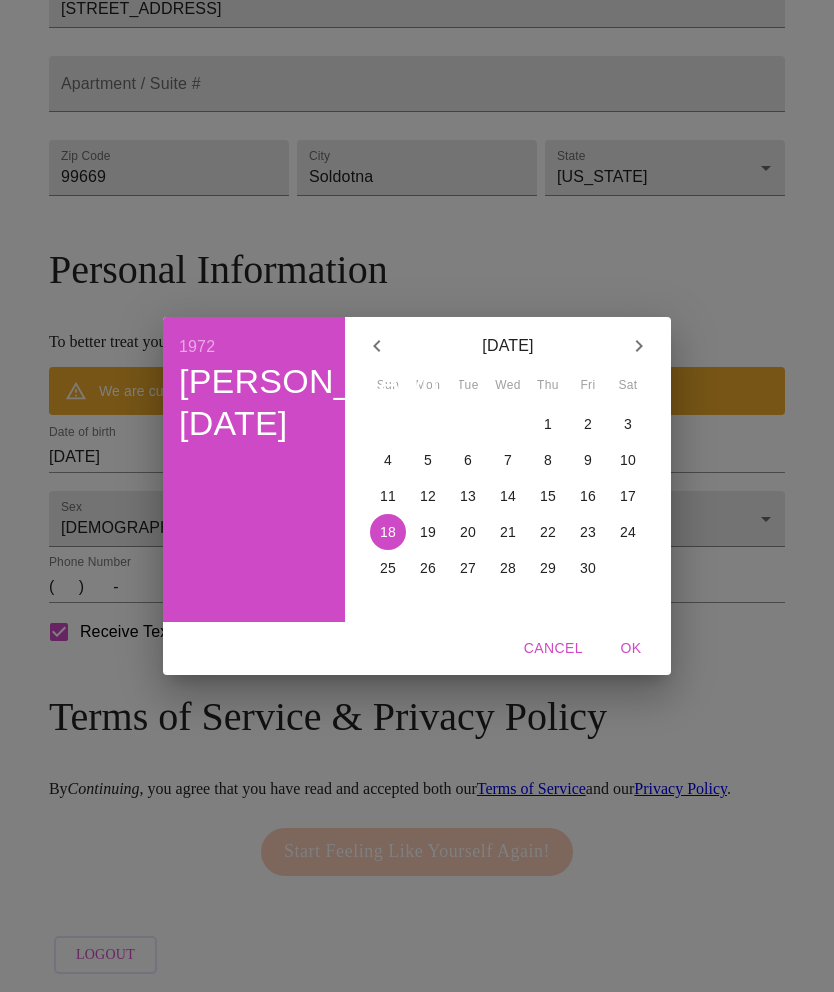 click on "5" at bounding box center (428, 460) 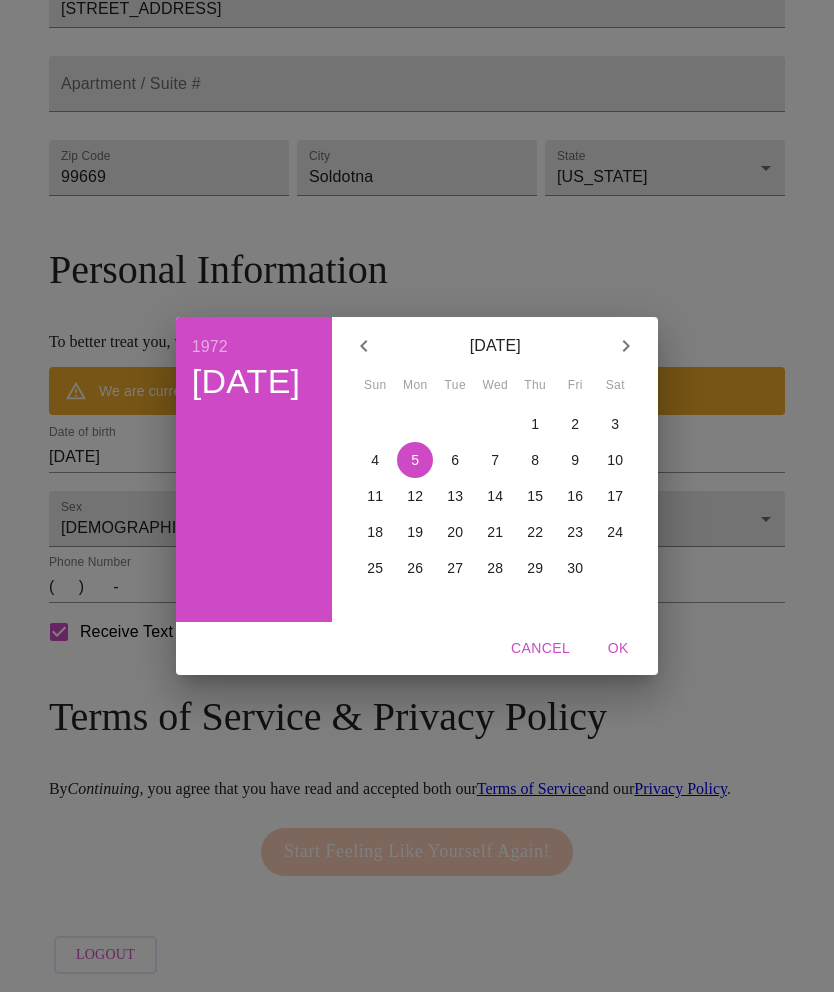 click on "OK" at bounding box center (618, 648) 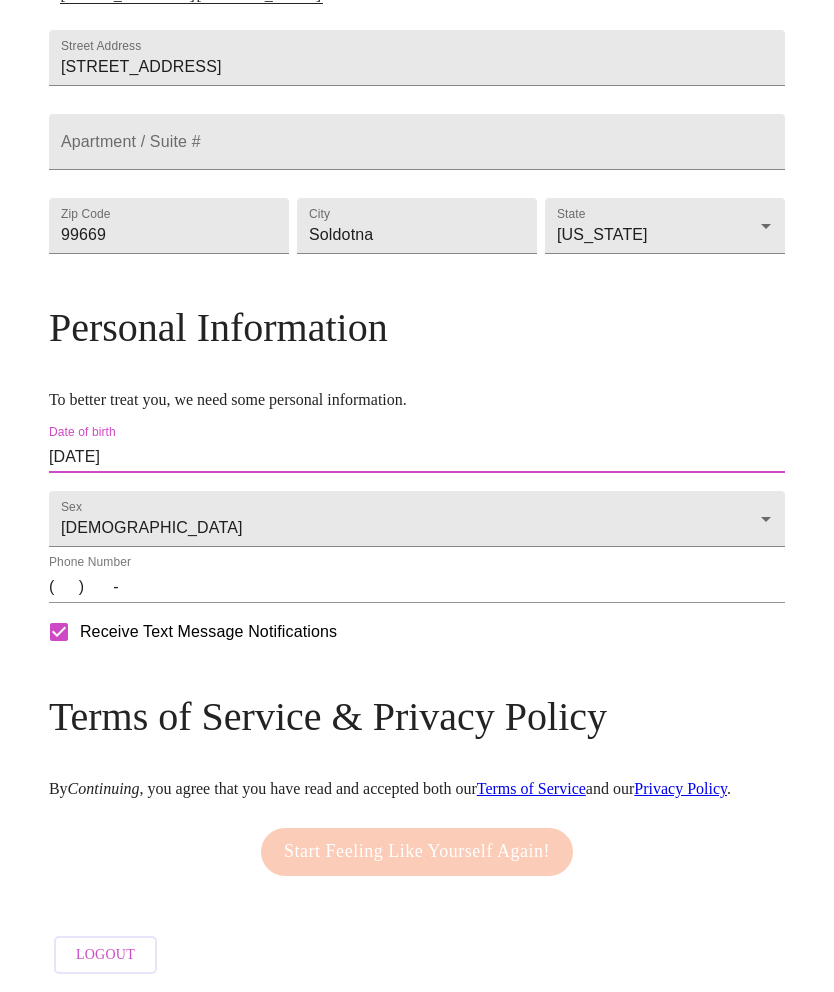 scroll, scrollTop: 611, scrollLeft: 0, axis: vertical 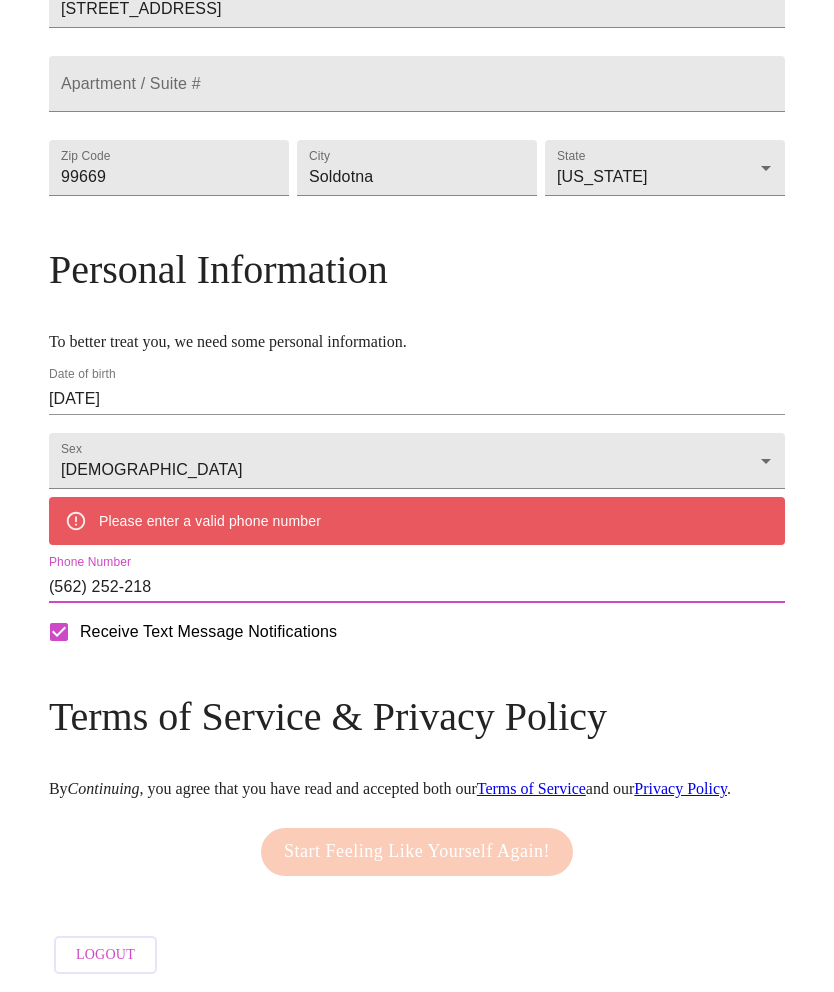 type on "[PHONE_NUMBER]" 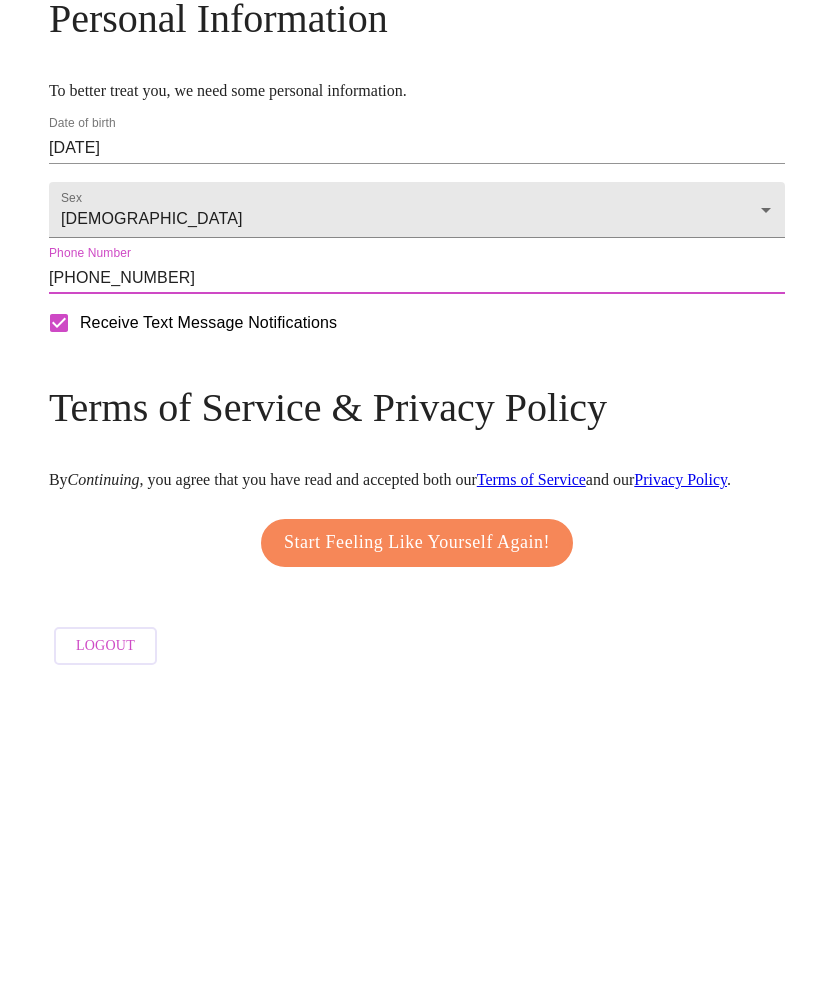 scroll, scrollTop: 691, scrollLeft: 0, axis: vertical 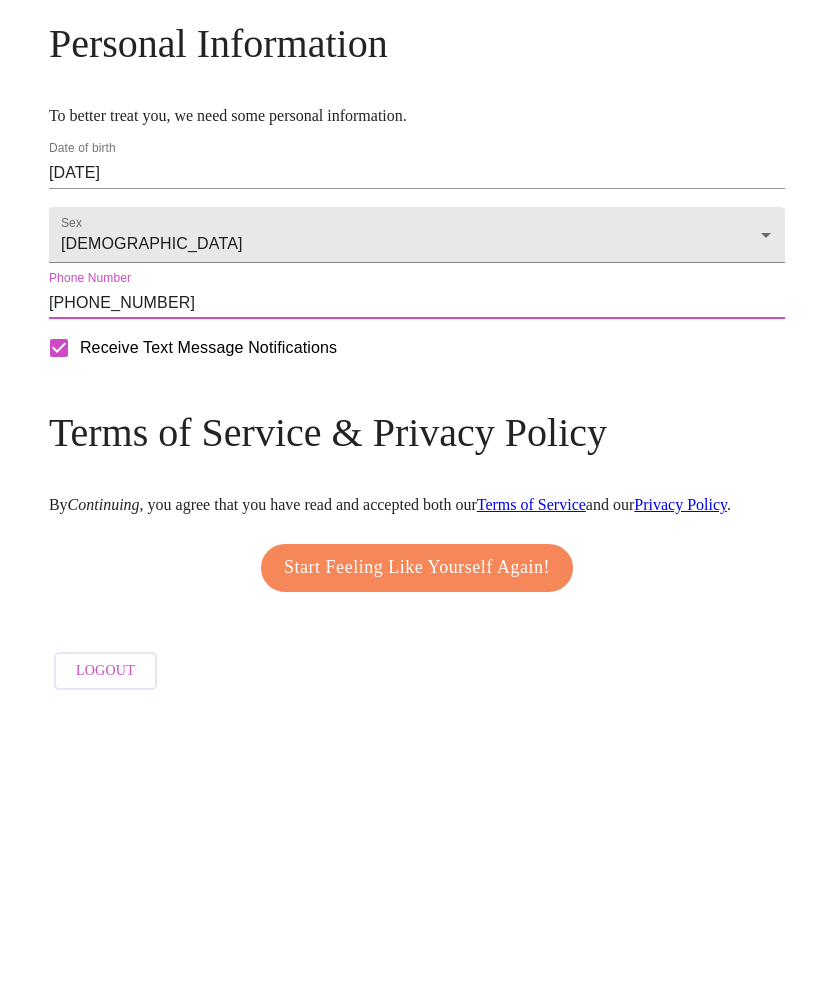 click on "Start Feeling Like Yourself Again!" at bounding box center [417, 852] 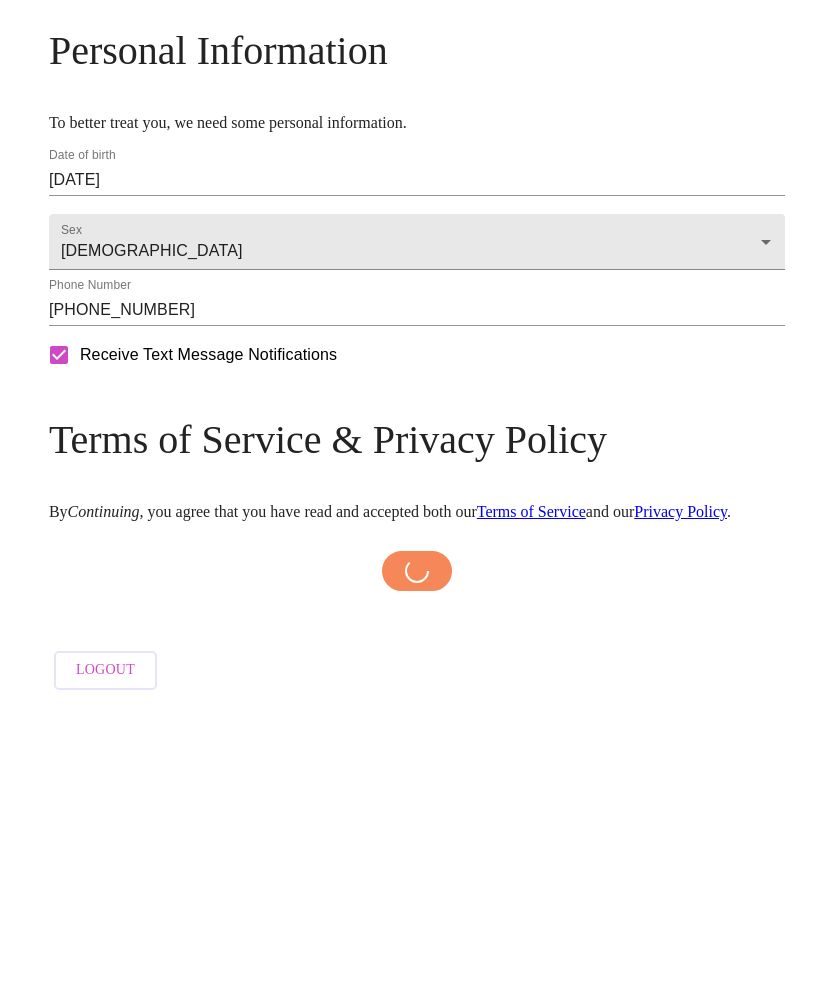 scroll, scrollTop: 604, scrollLeft: 0, axis: vertical 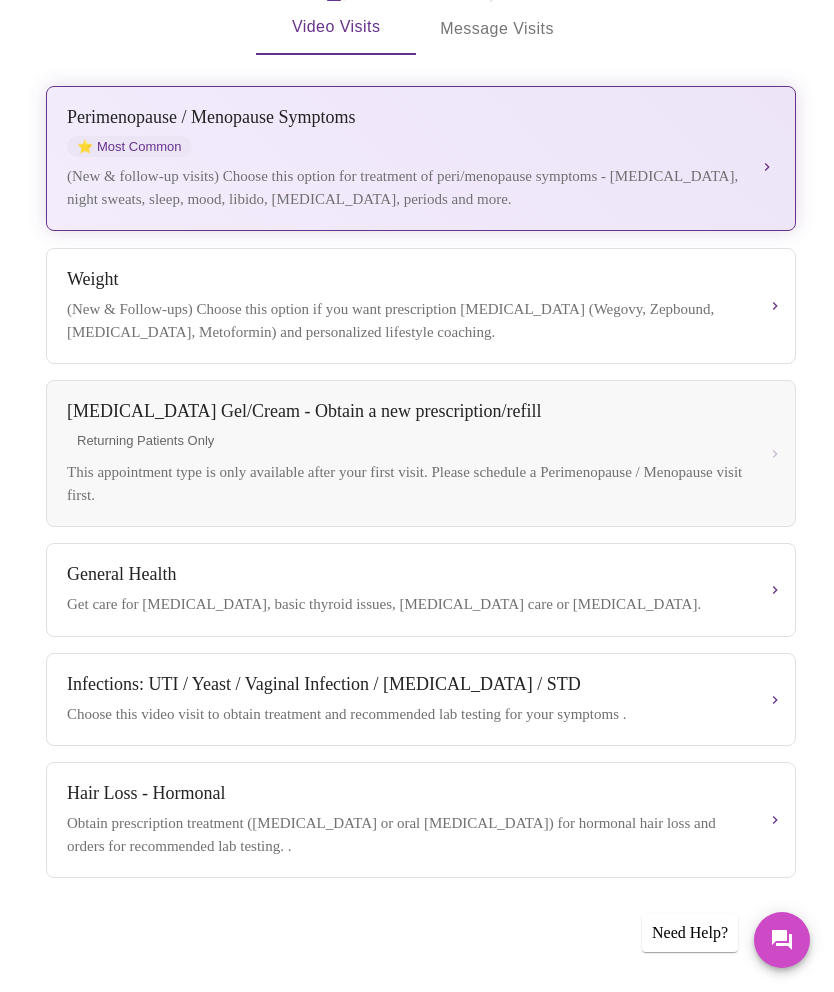 click on "[MEDICAL_DATA] / Menopause Symptoms  ⭐  Most Common (New & follow-up visits) Choose this option for treatment of peri/menopause symptoms - [MEDICAL_DATA], night sweats, sleep, mood, libido, [MEDICAL_DATA], periods and more." at bounding box center [421, 158] 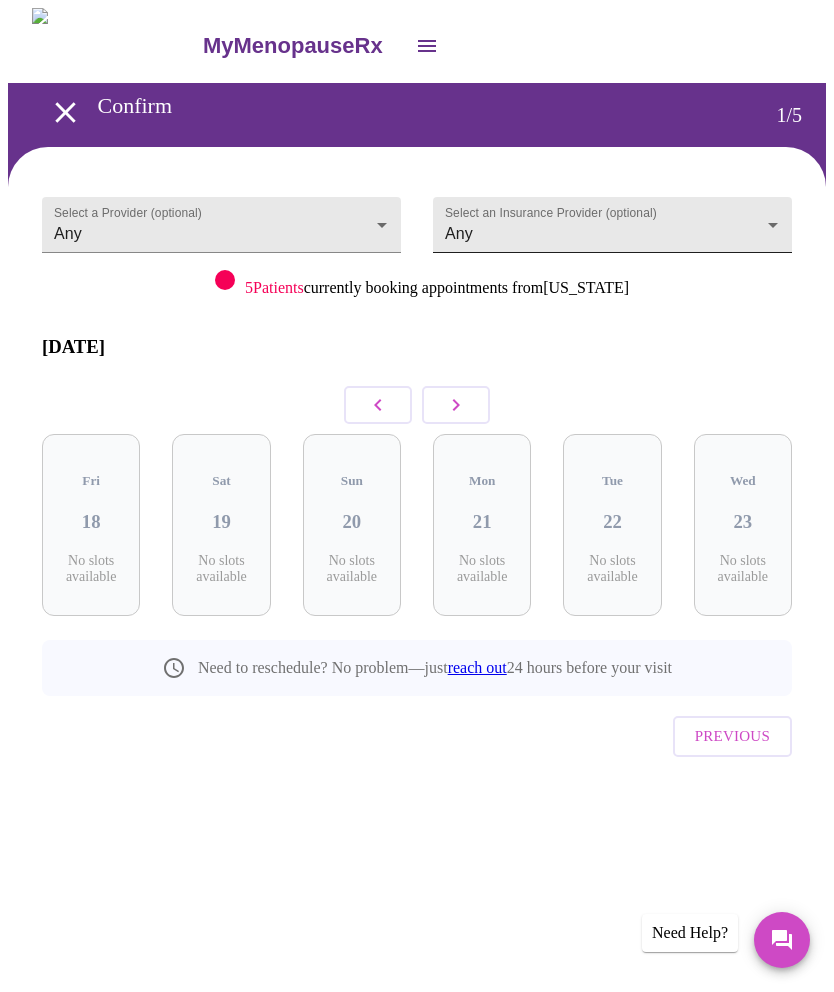 click on "MyMenopauseRx Confirm 1  /  5 Select a Provider (optional) Any Any Select an Insurance Provider (optional) Any Any 5  Patients  currently booking appointments from  [US_STATE] [DATE] Fri 18 No slots available Sat 19 No slots available Sun 20 No slots available Mon 21 No slots available Tue 22 No slots available Wed 23 No slots available Need to reschedule? No problem—just  reach out  24 hours before your visit Previous Need Help?" at bounding box center [417, 432] 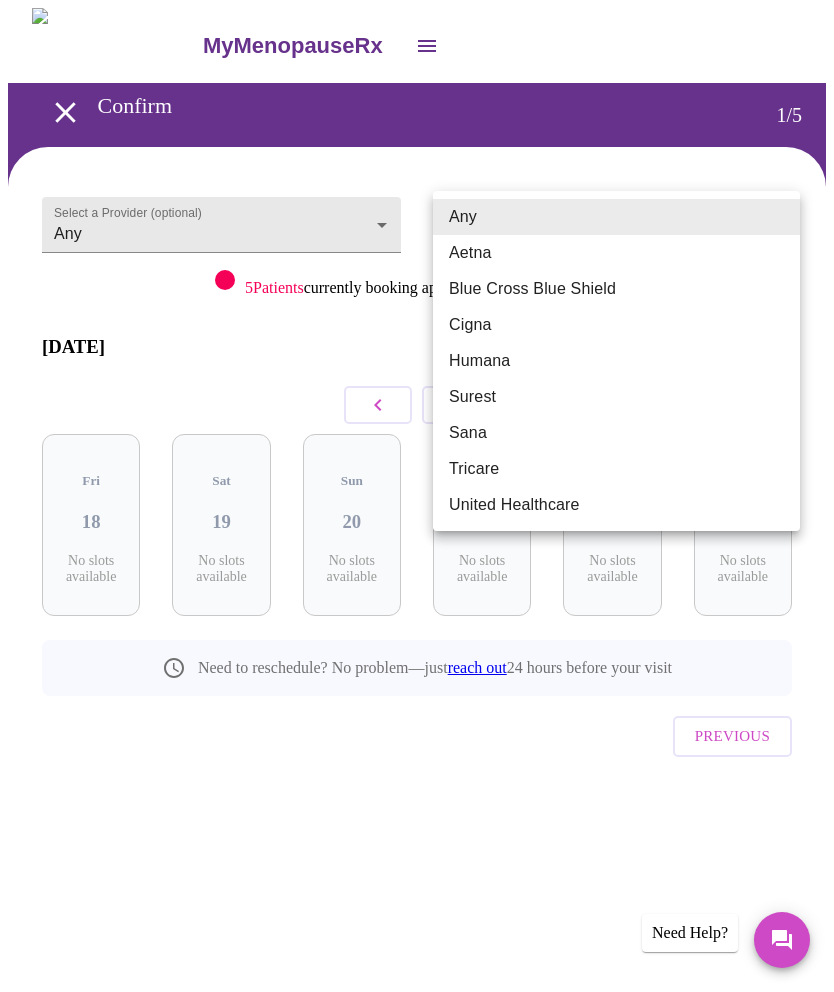 click on "Any" at bounding box center (616, 217) 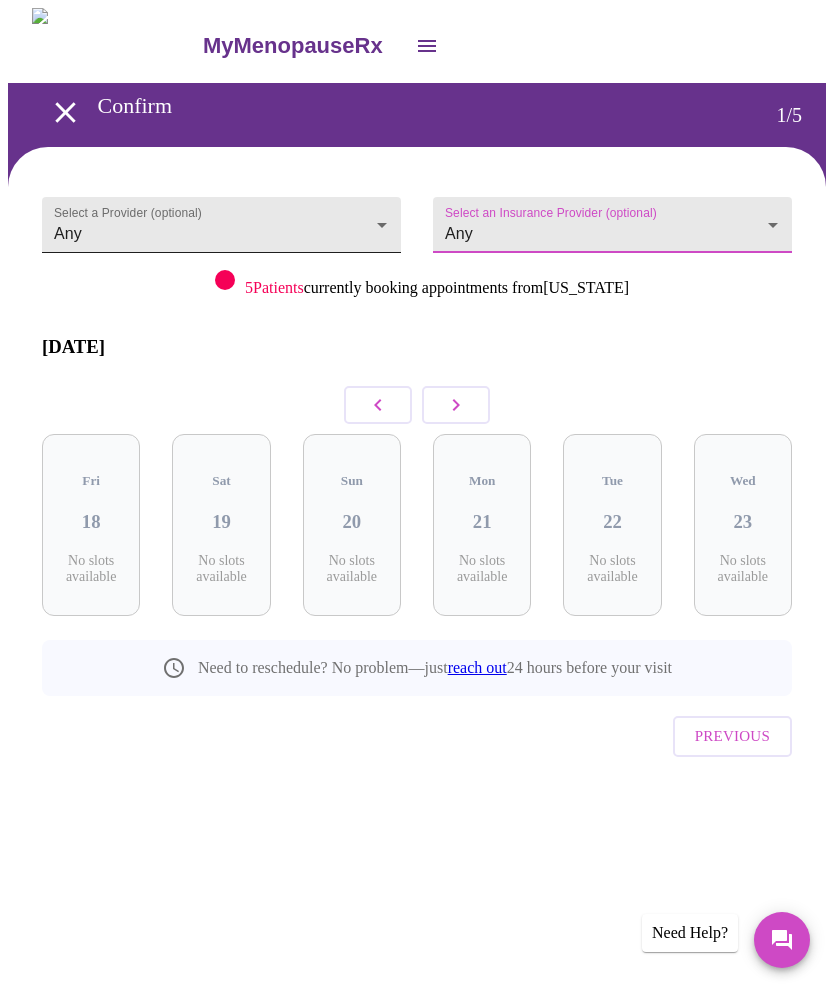 click on "MyMenopauseRx Confirm 1  /  5 Select a Provider (optional) Any Any Select an Insurance Provider (optional) Any Any 5  Patients  currently booking appointments from  [US_STATE] [DATE] Fri 18 No slots available Sat 19 No slots available Sun 20 No slots available Mon 21 No slots available Tue 22 No slots available Wed 23 No slots available Need to reschedule? No problem—just  reach out  24 hours before your visit Previous Need Help?" at bounding box center (417, 432) 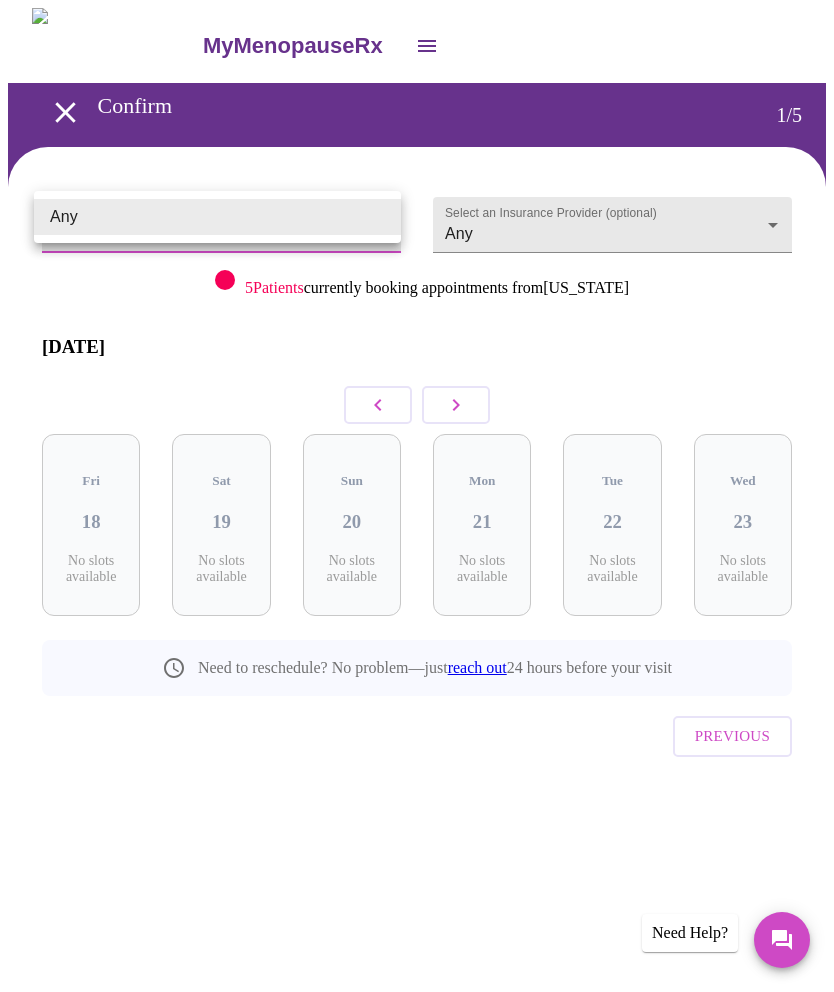 click on "Any" at bounding box center (217, 217) 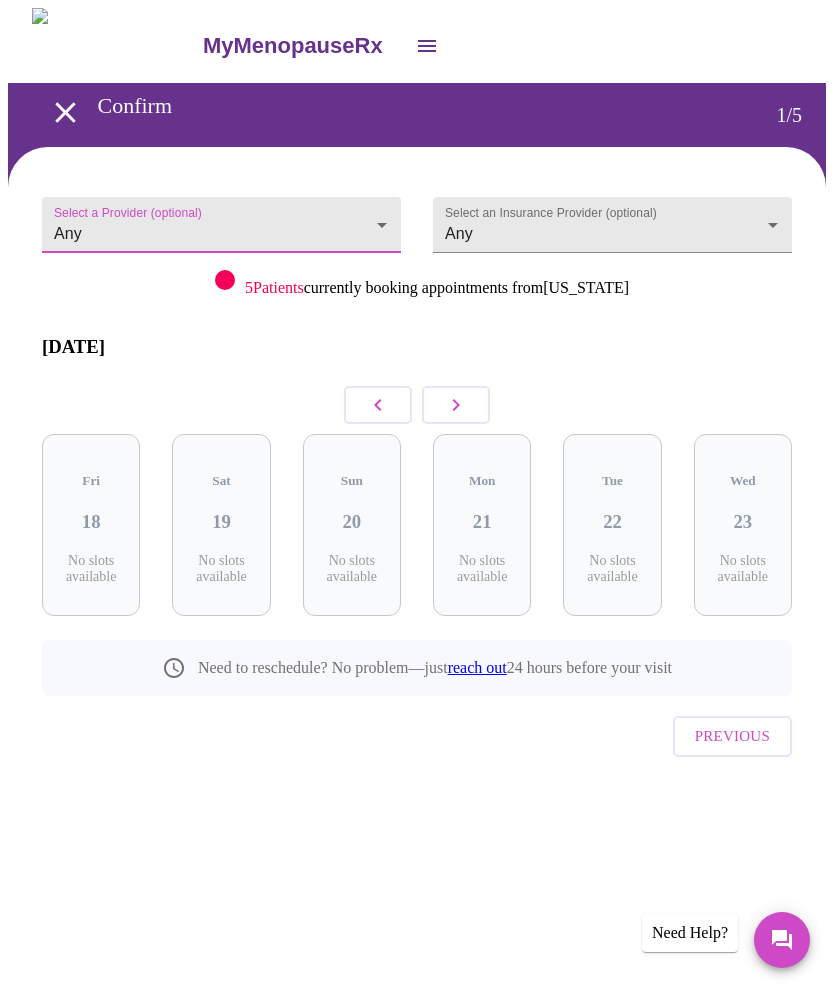click 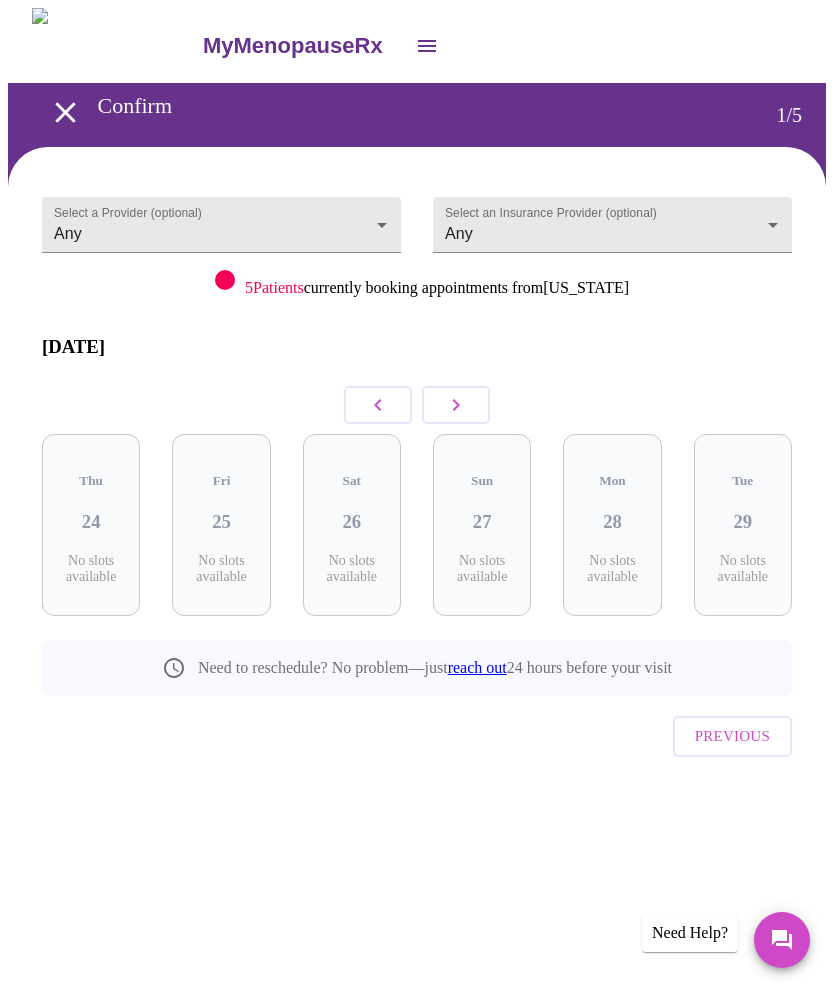 click 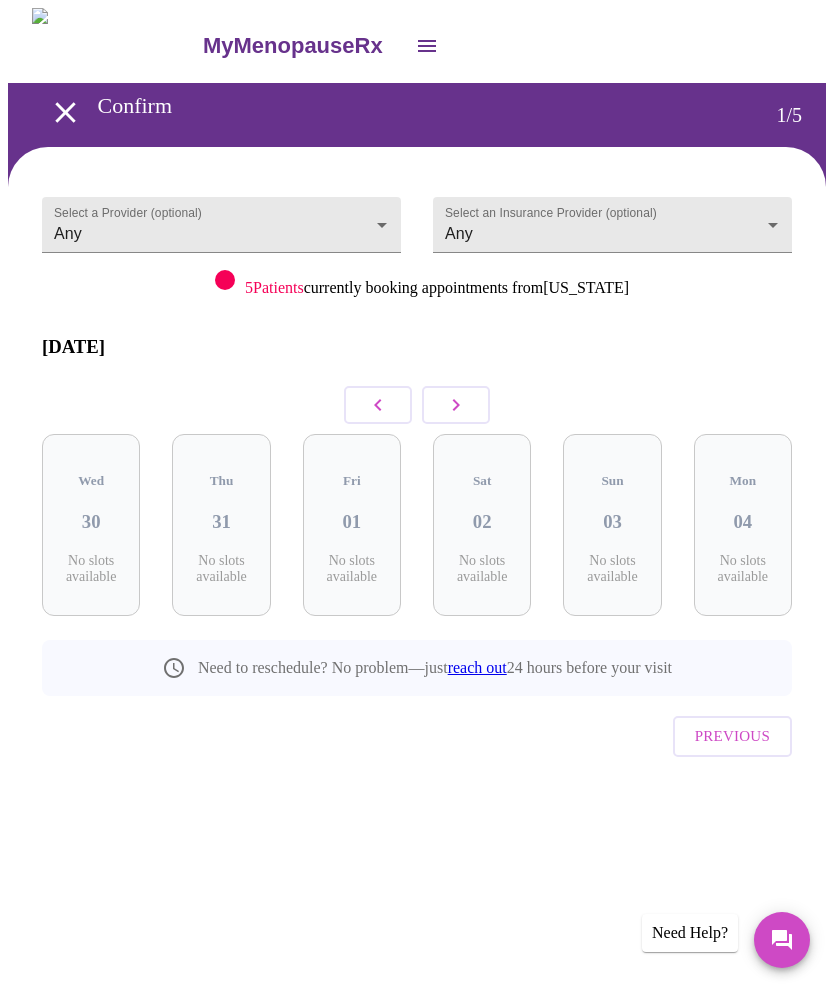 click 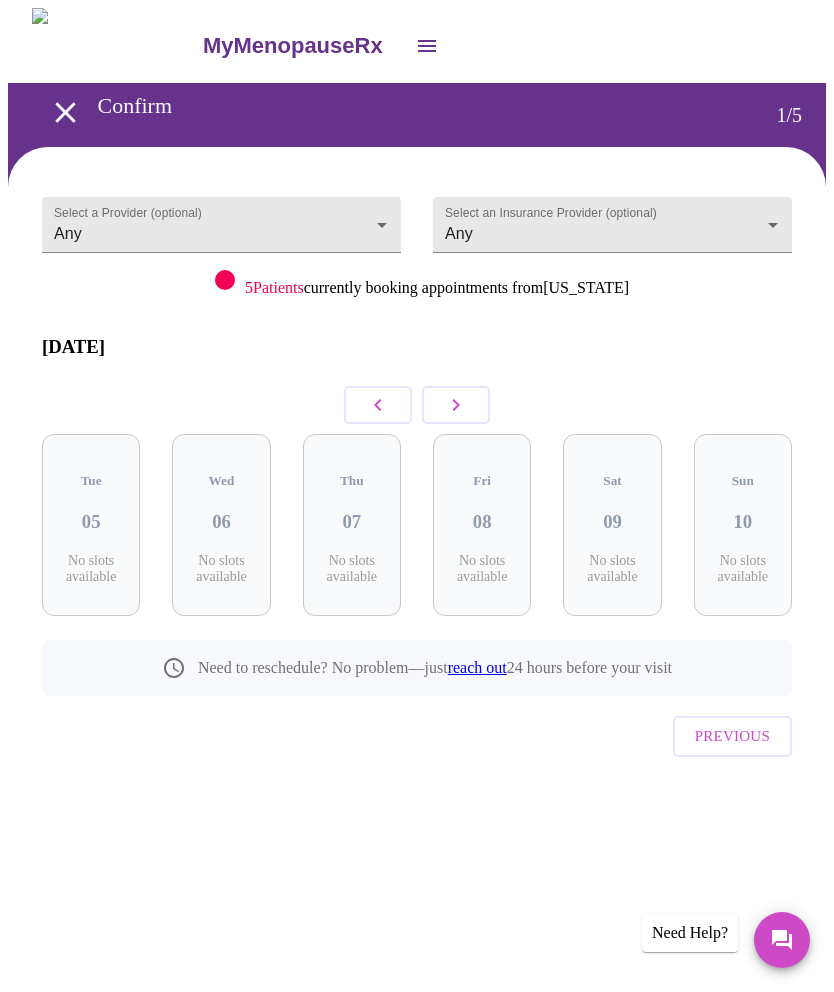 click 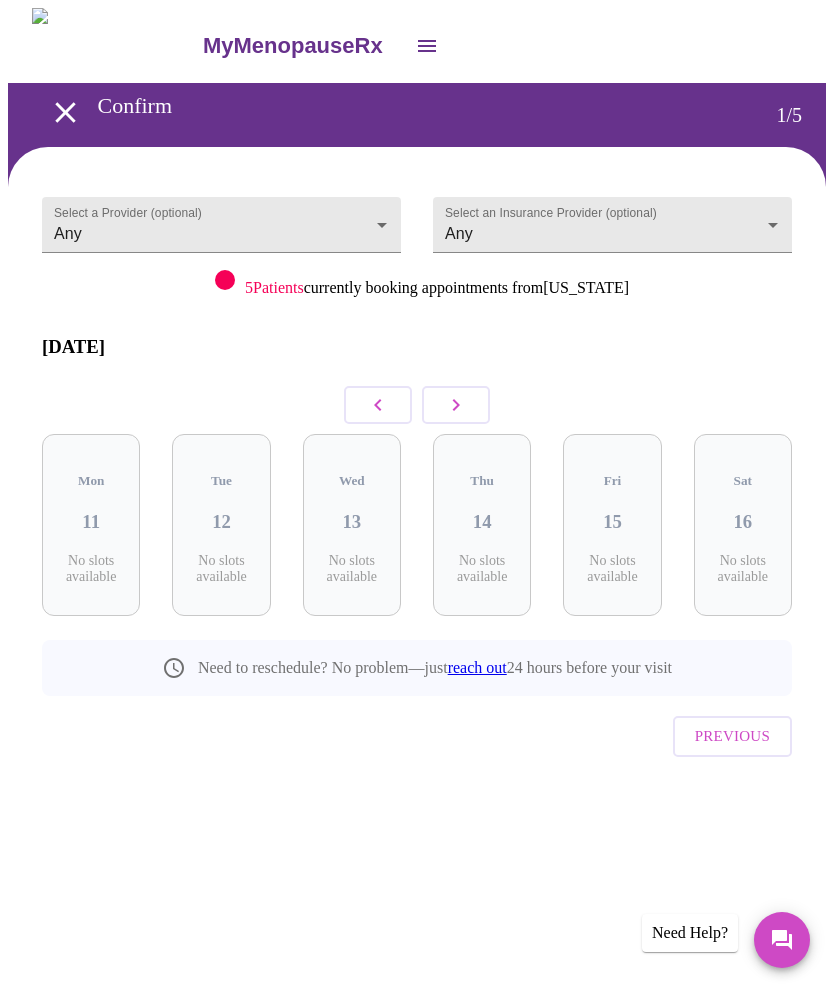 click 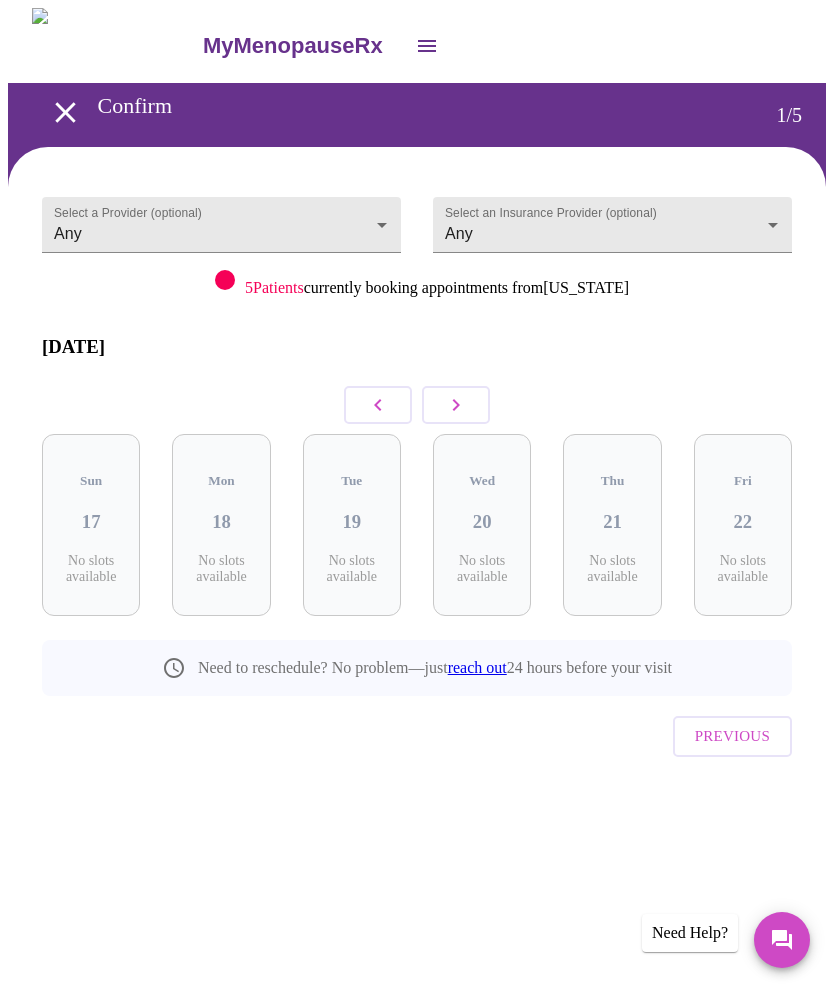 click 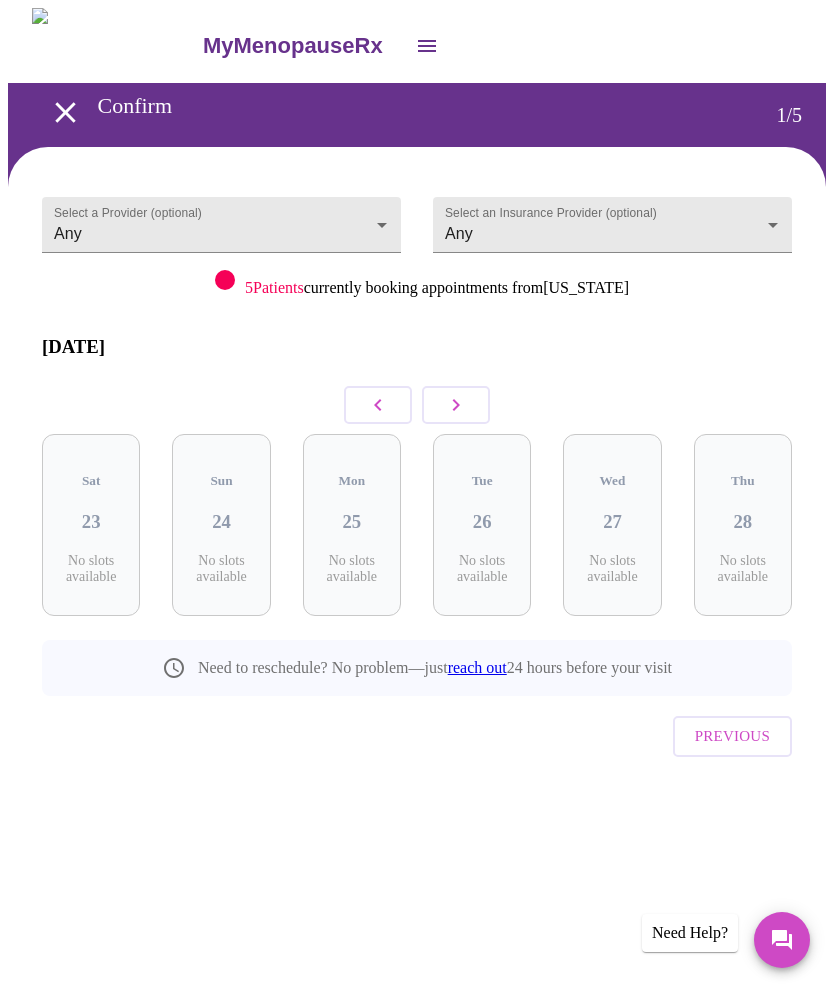 click 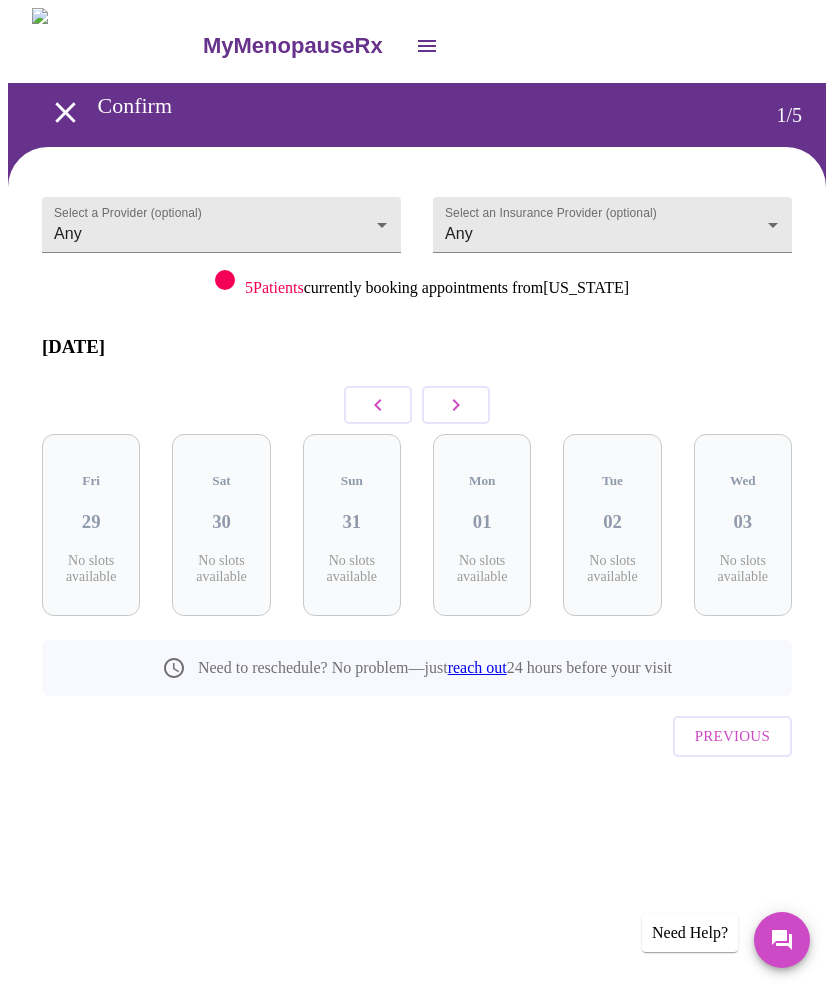 click 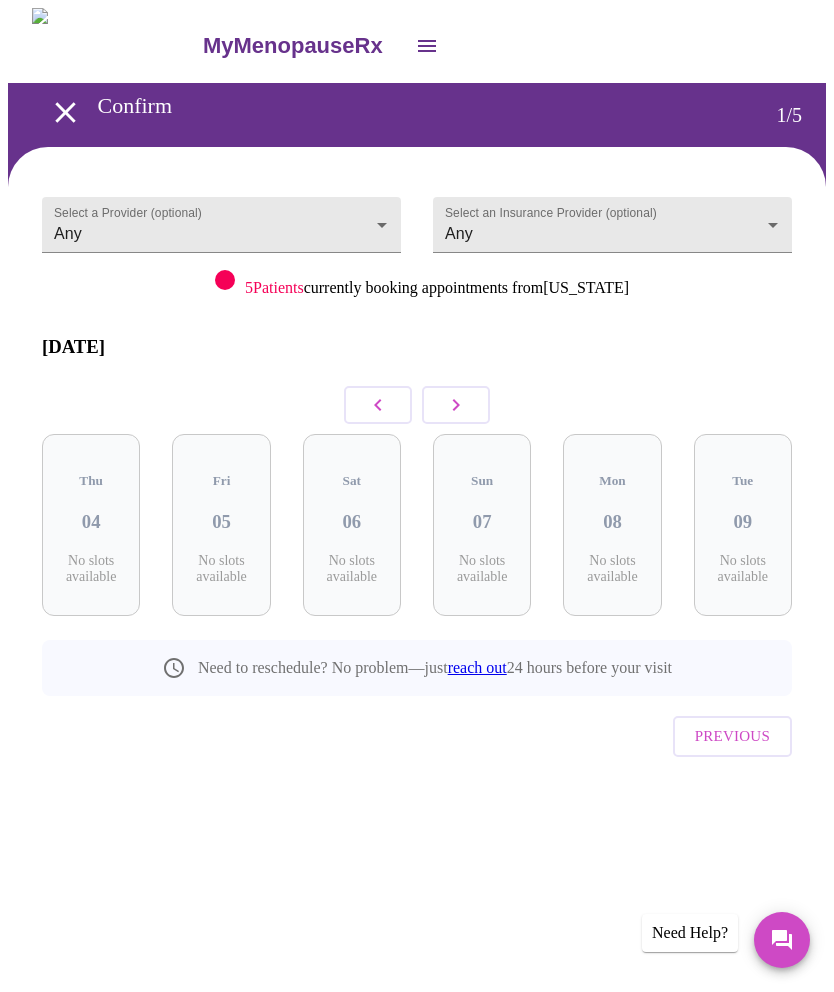 click 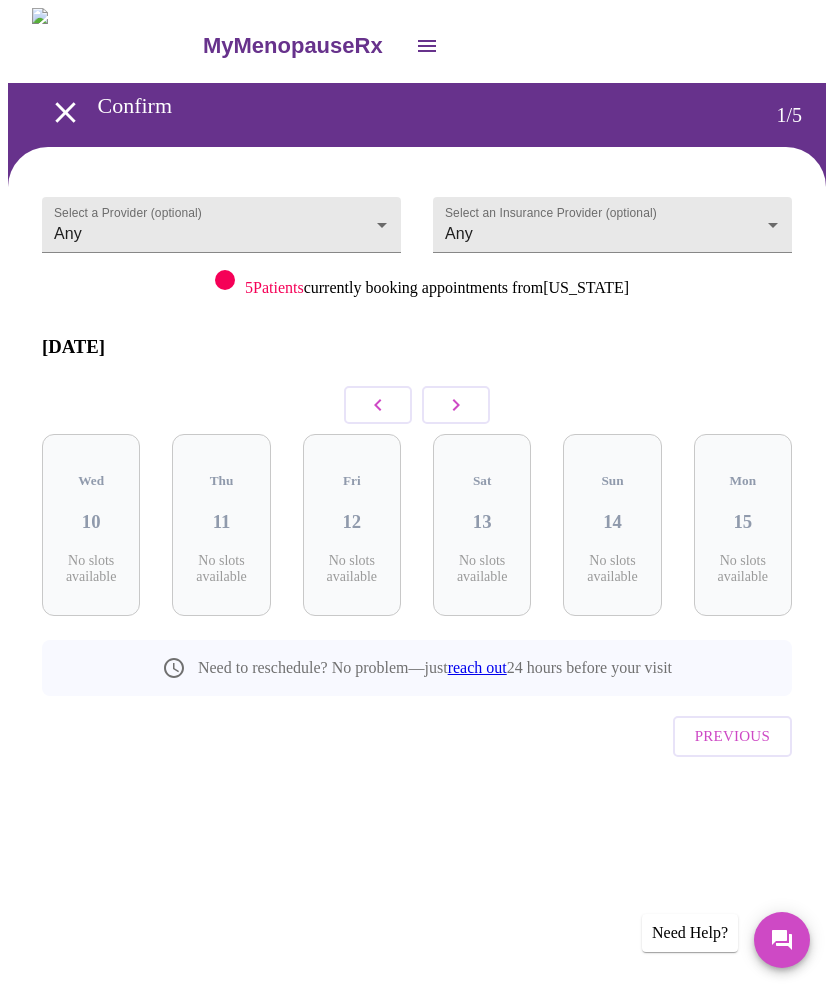 click 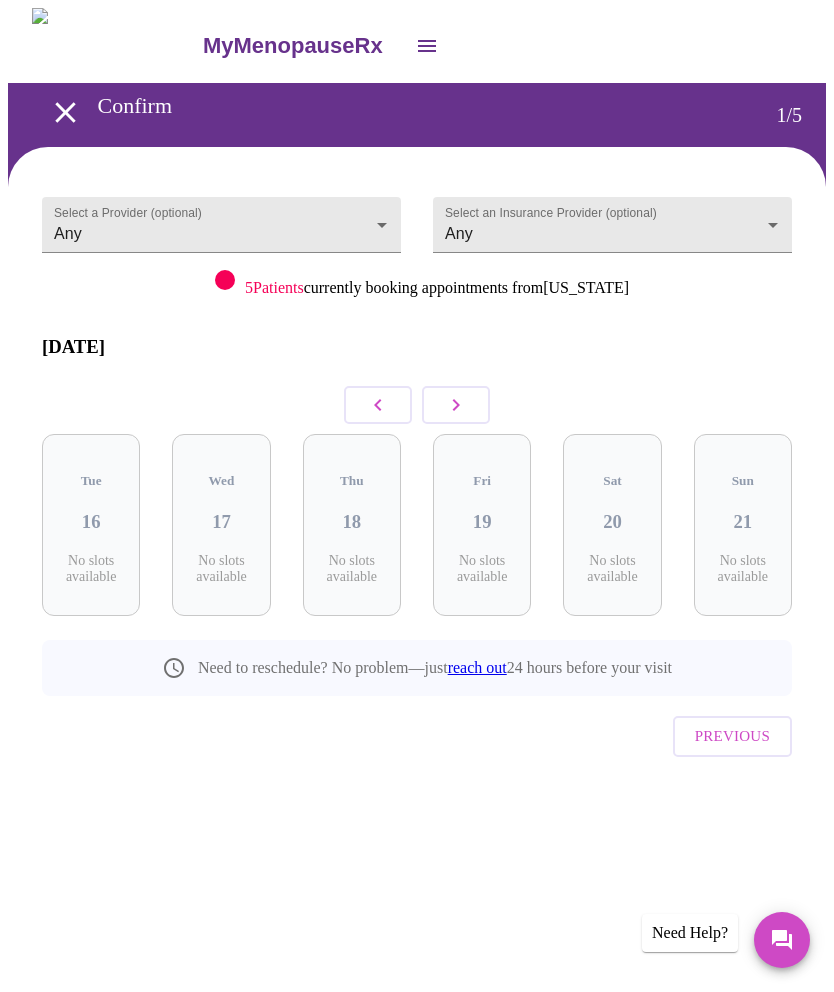 click 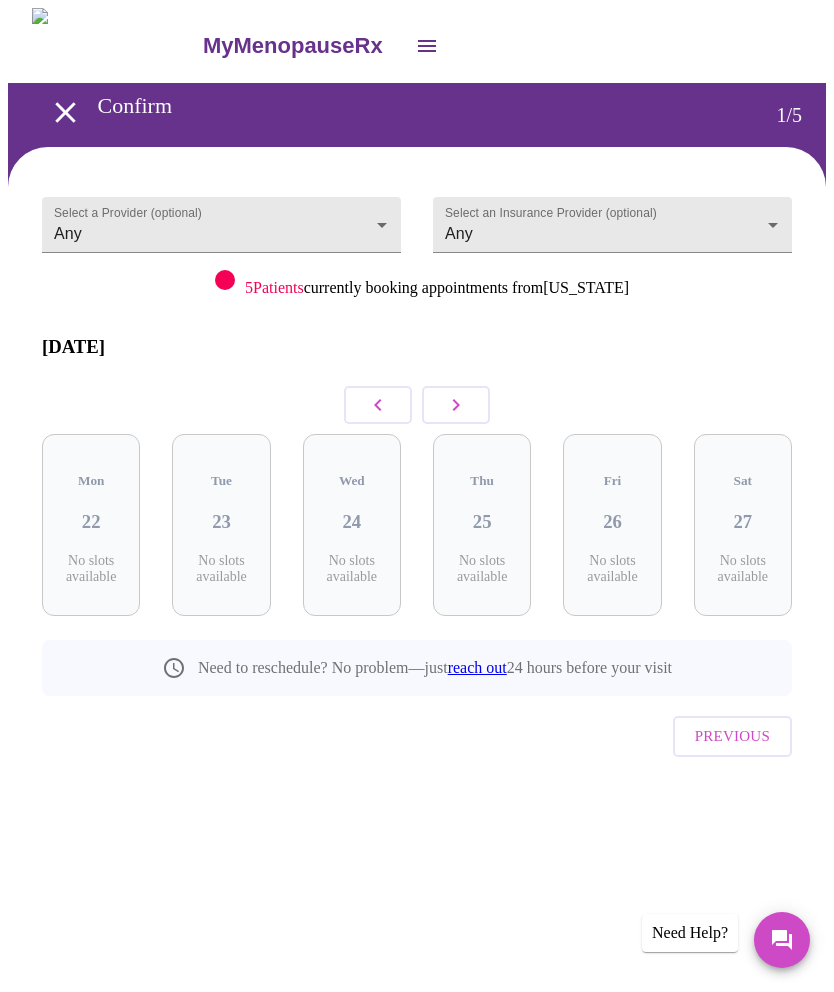 click 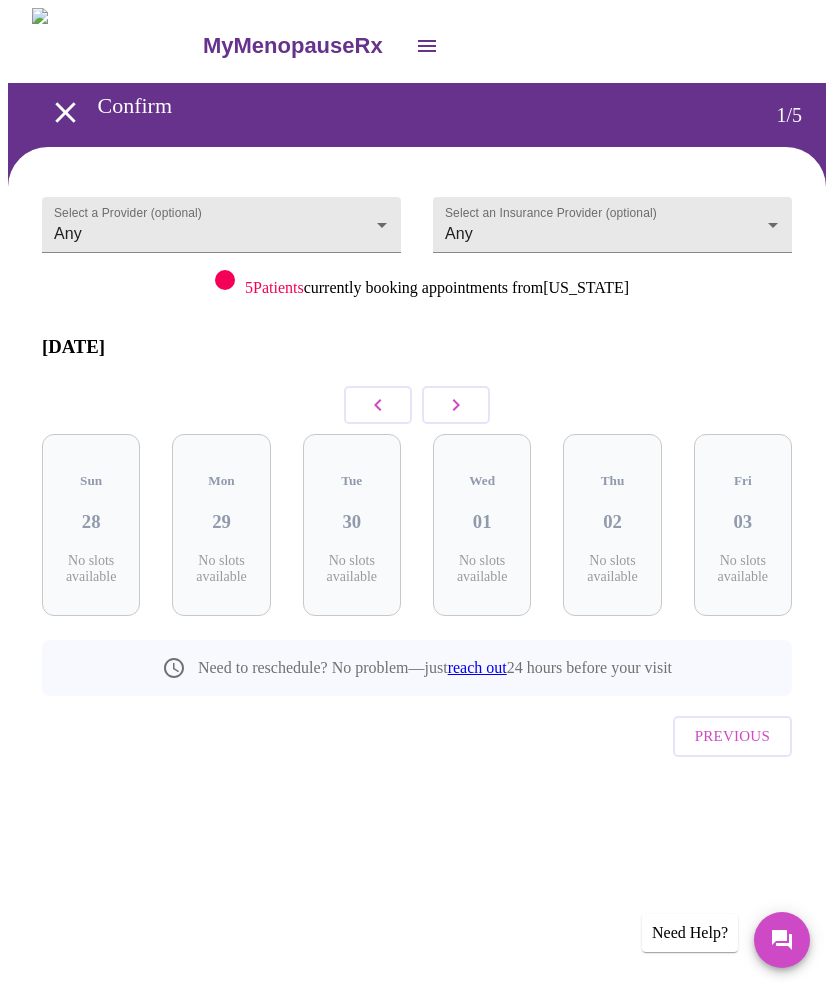click 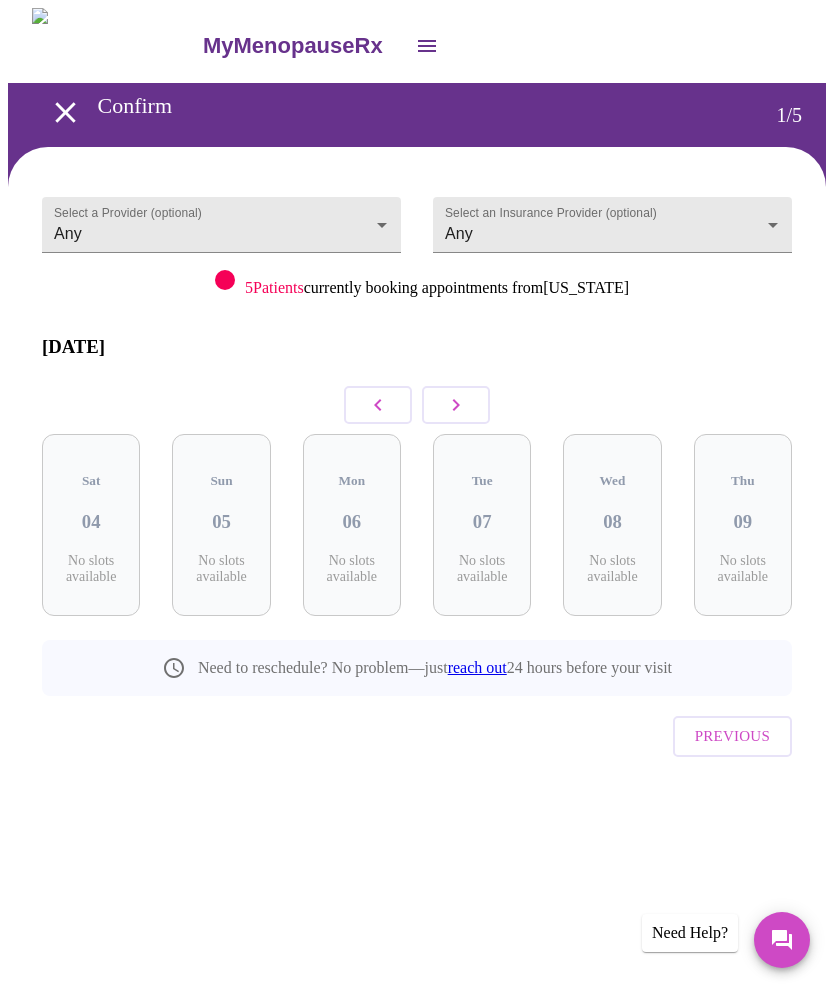 click 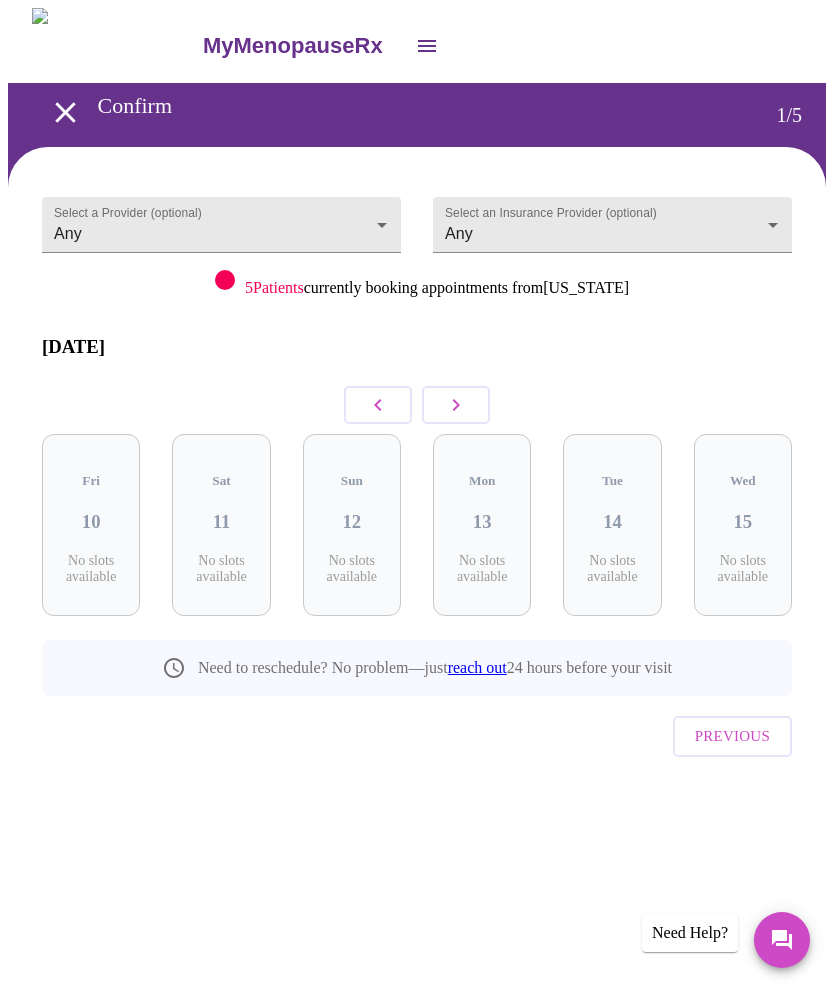 click 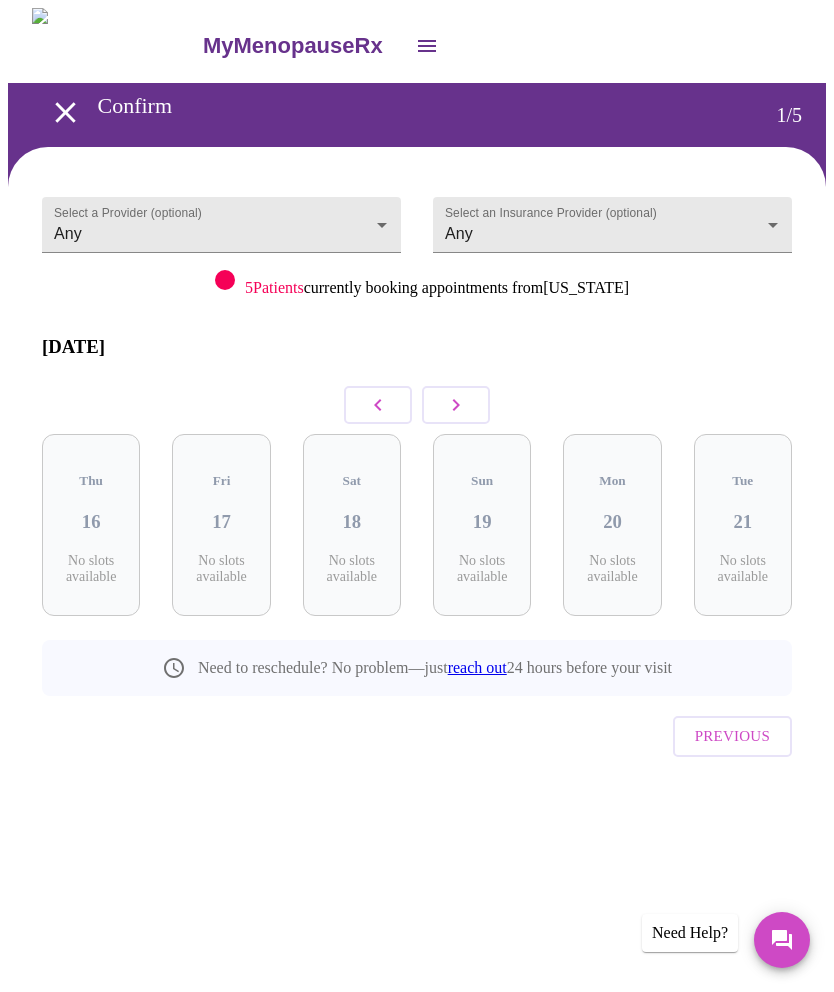 click at bounding box center (456, 405) 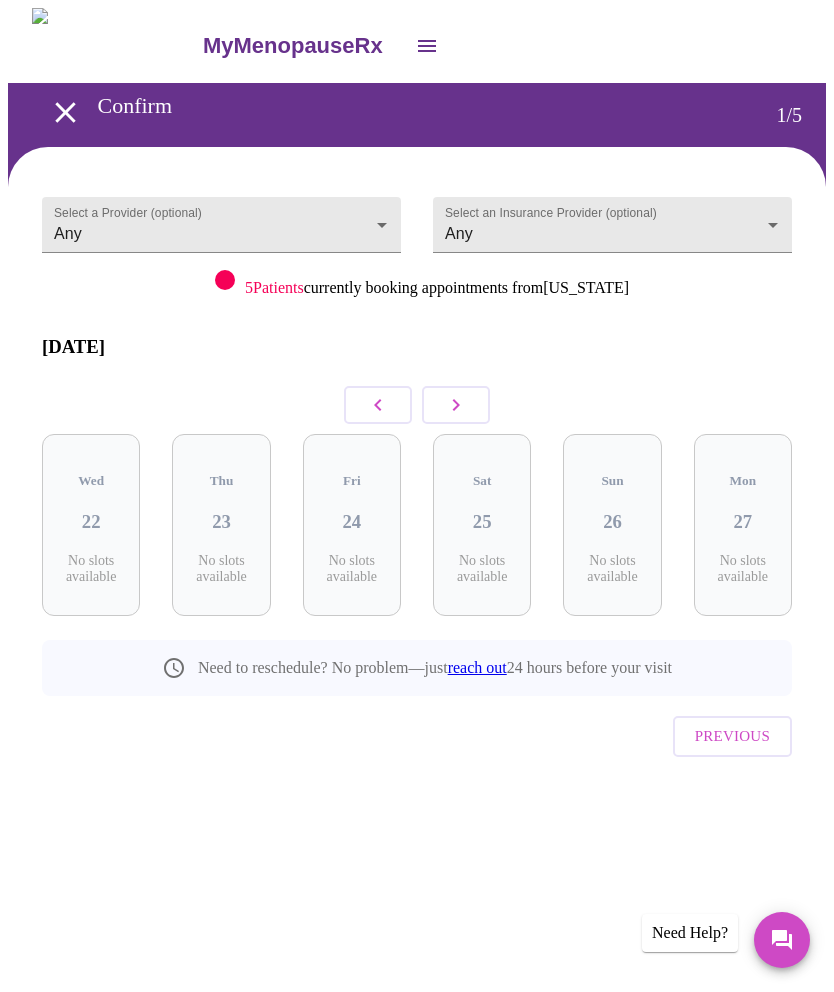 click at bounding box center (456, 405) 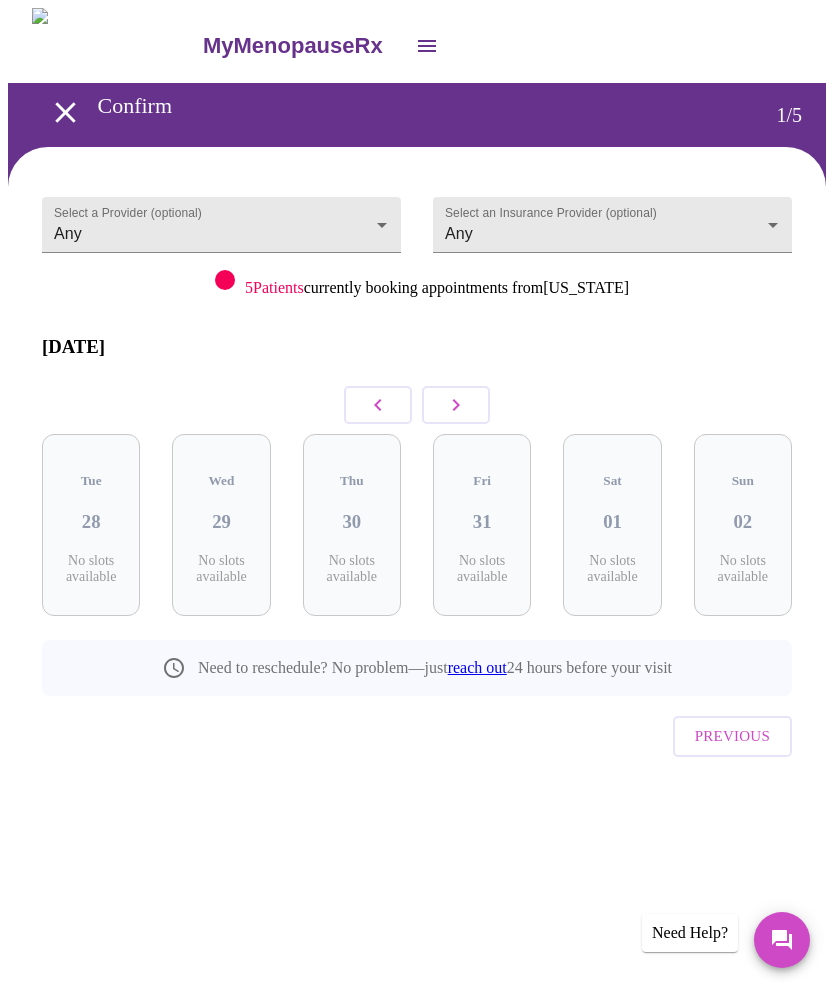 click at bounding box center [456, 405] 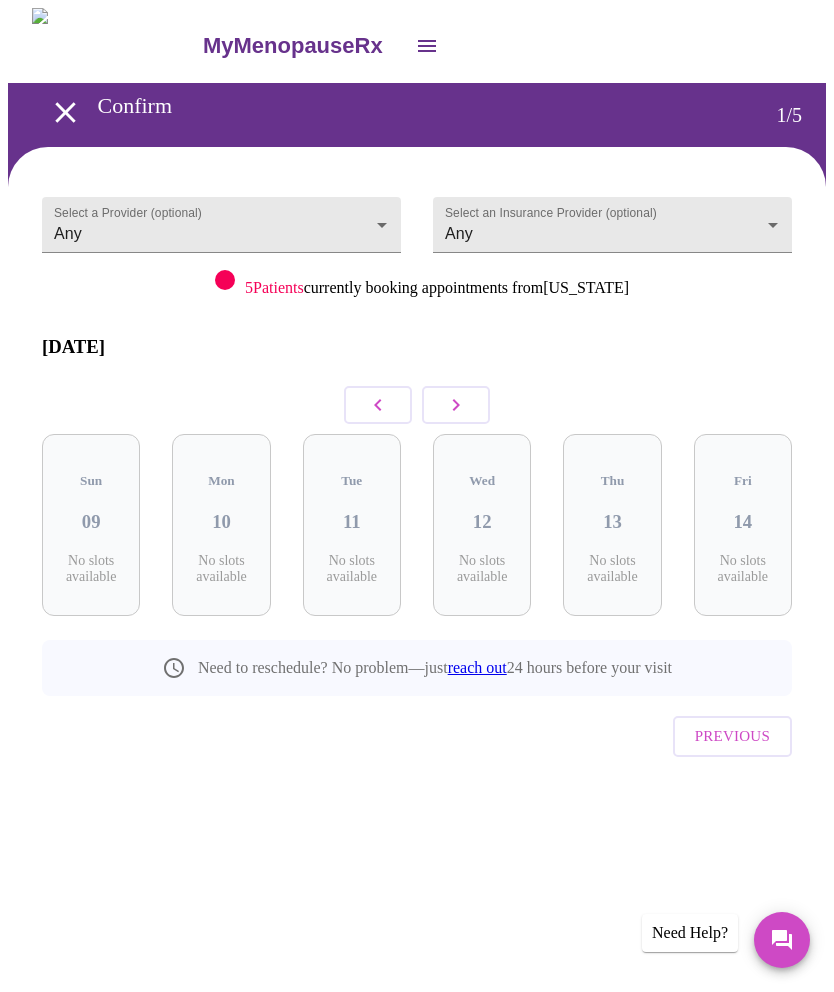 click 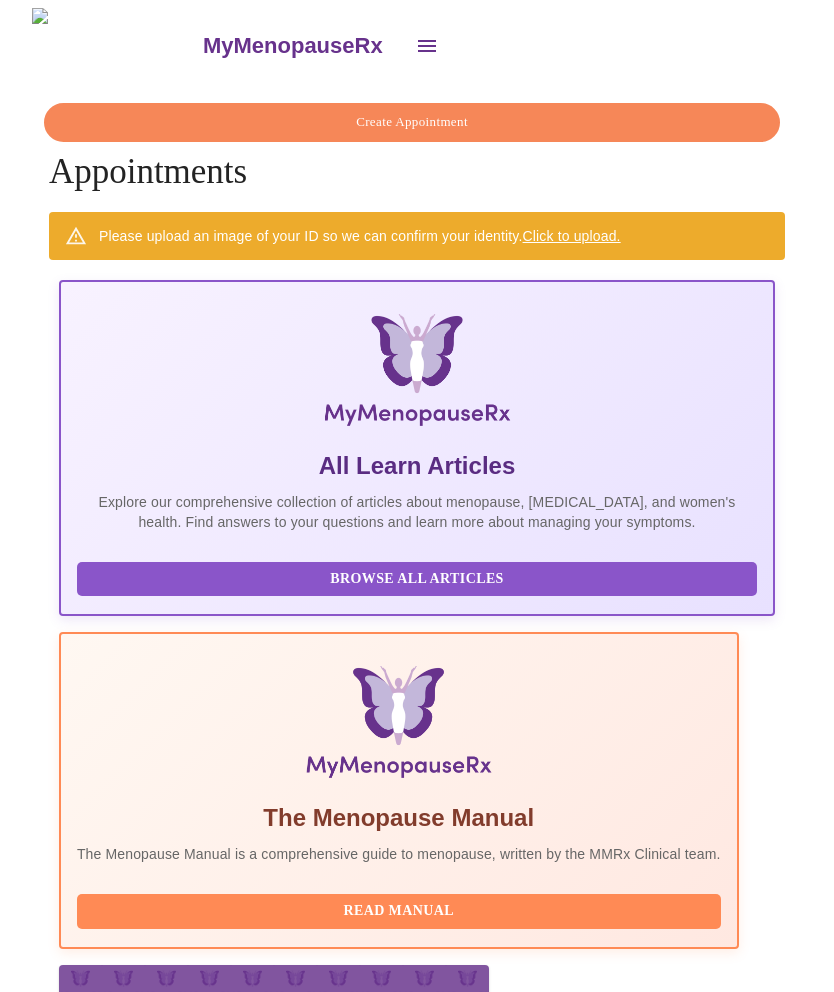 click 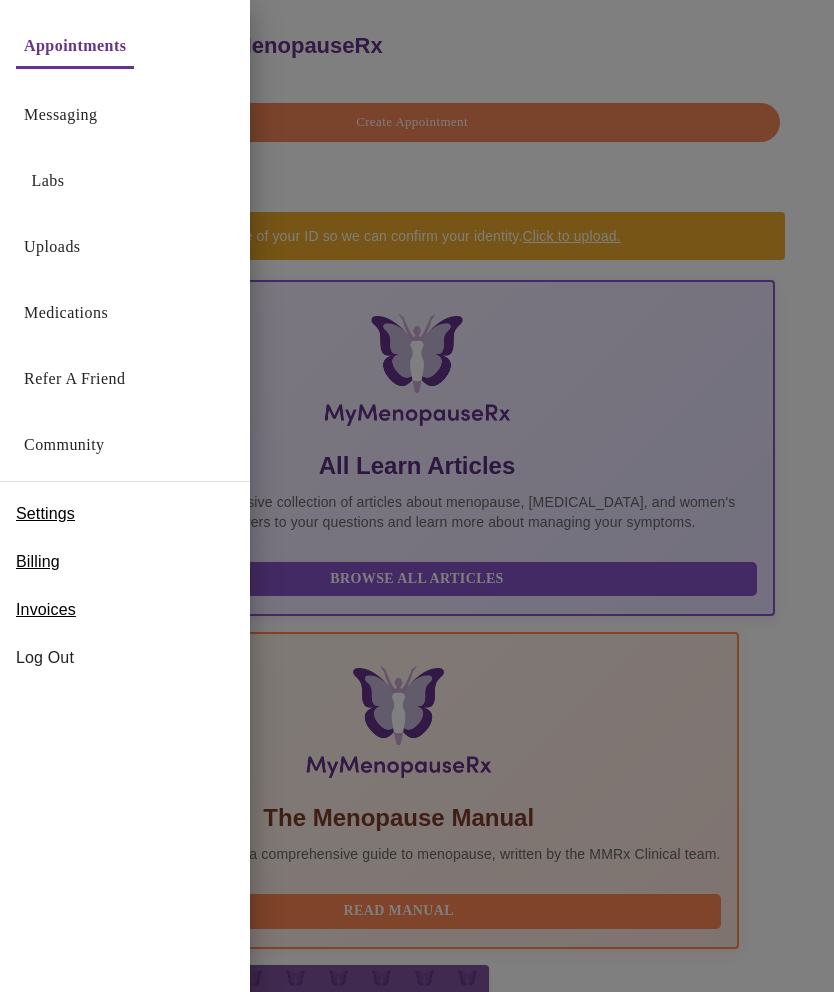 click on "Labs" at bounding box center (48, 181) 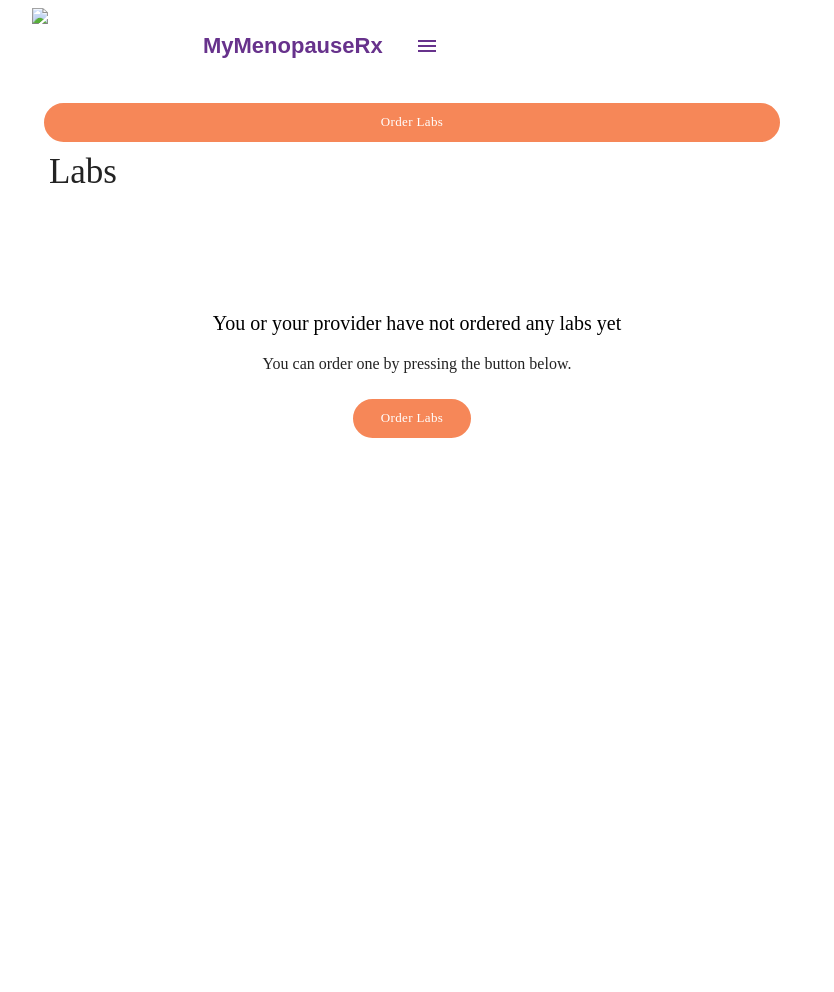 click on "Order Labs" at bounding box center [412, 418] 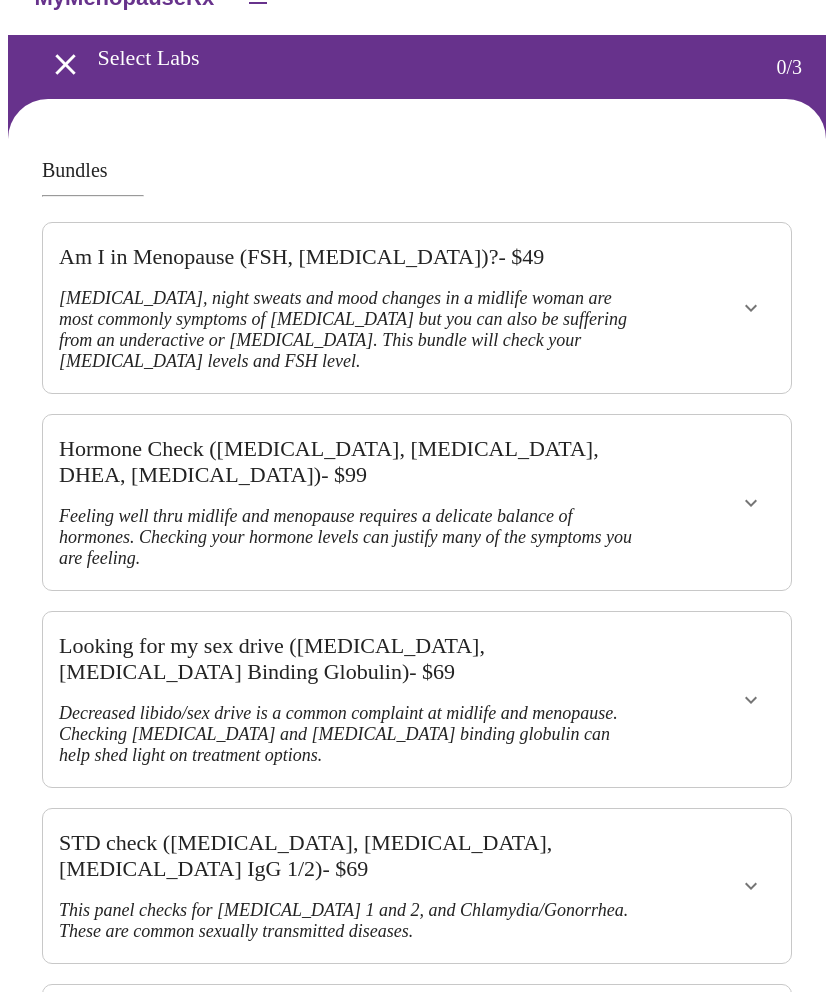 scroll, scrollTop: 0, scrollLeft: 0, axis: both 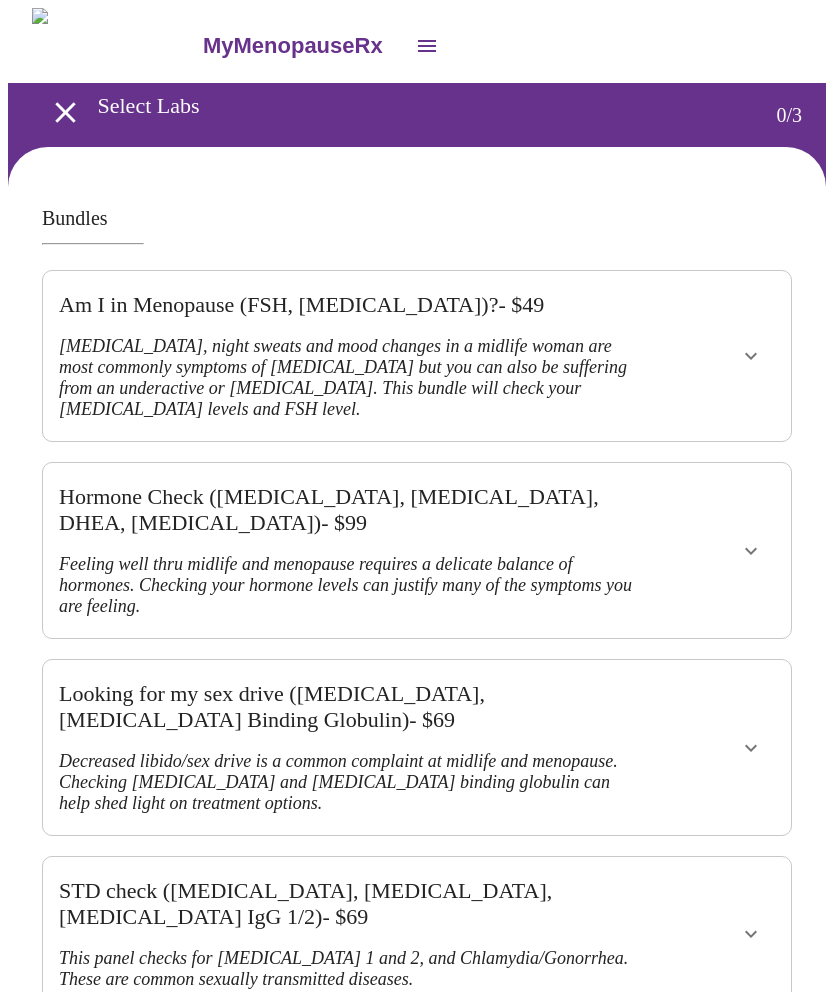 click 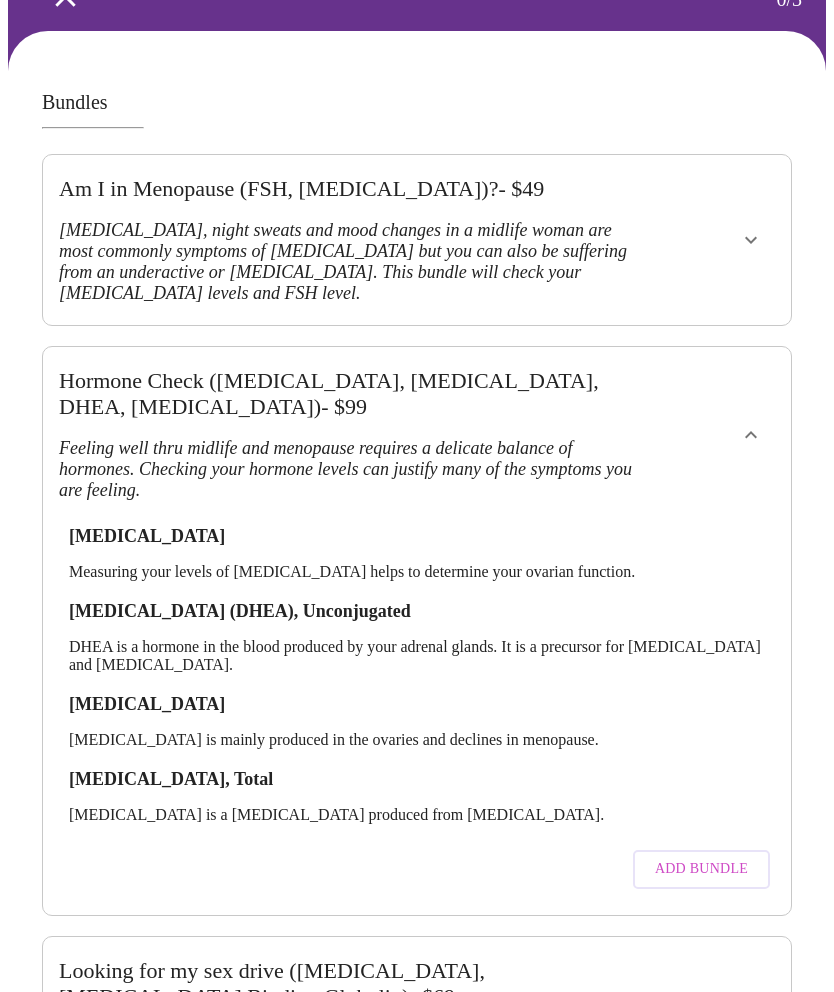 scroll, scrollTop: 144, scrollLeft: 0, axis: vertical 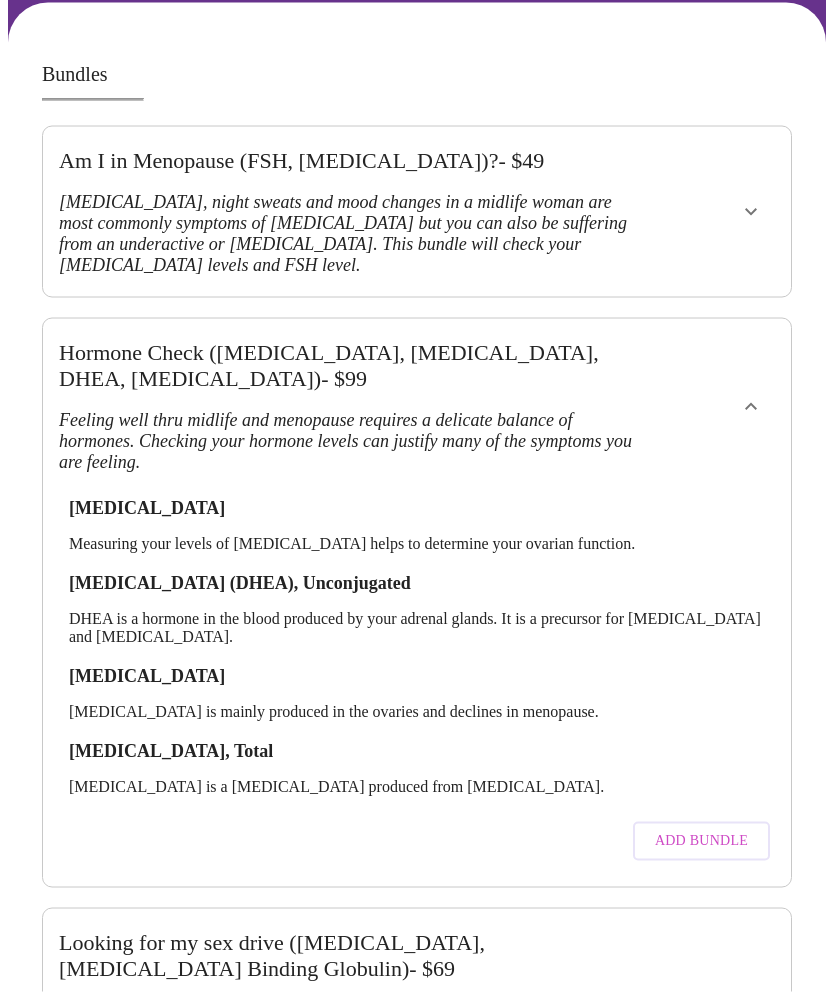 click on "Add Bundle" at bounding box center [701, 841] 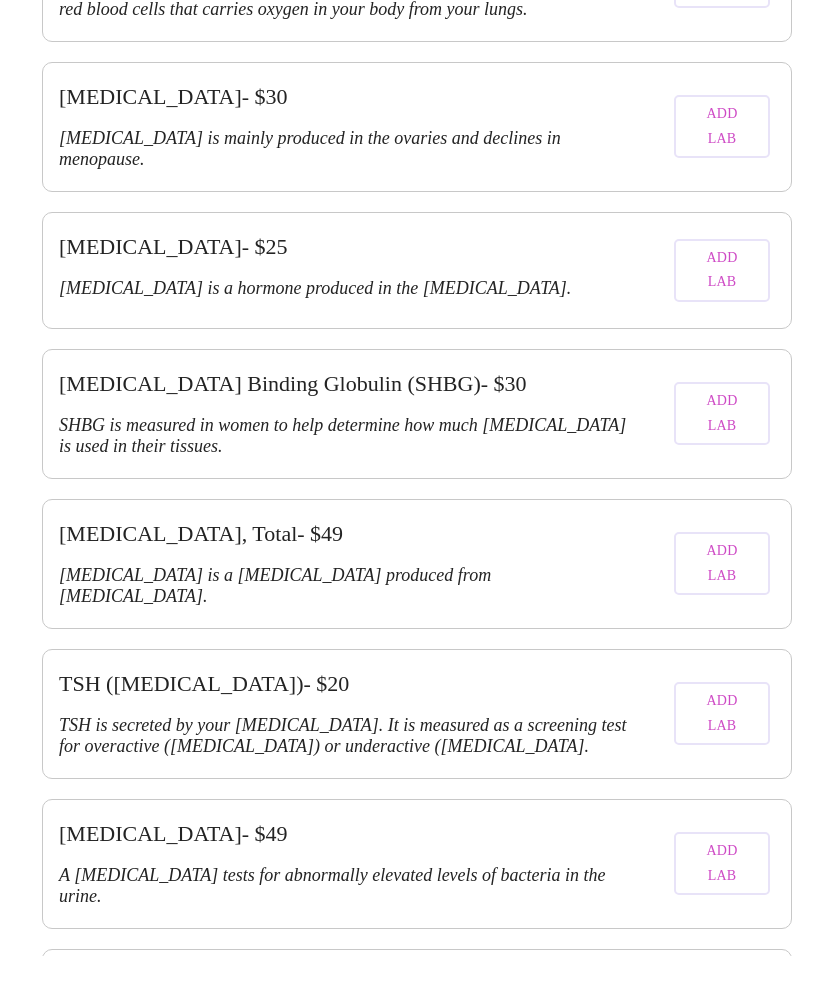 scroll, scrollTop: 4172, scrollLeft: 0, axis: vertical 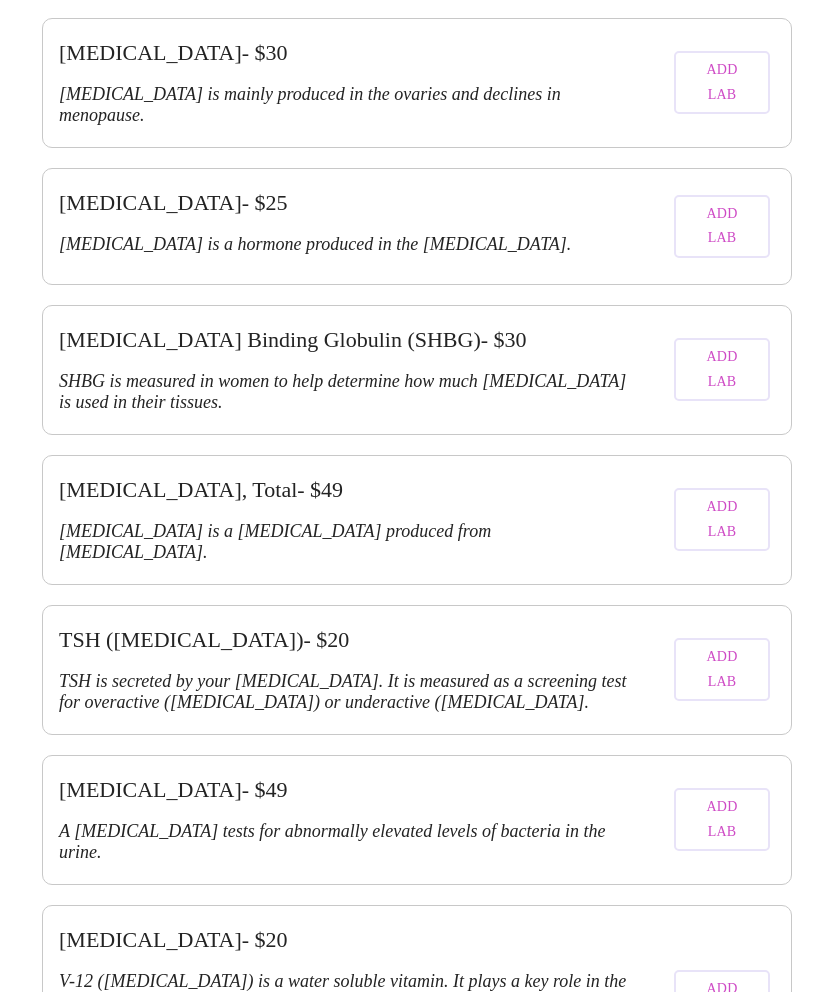 click on "Purchase Labs" at bounding box center [708, 1316] 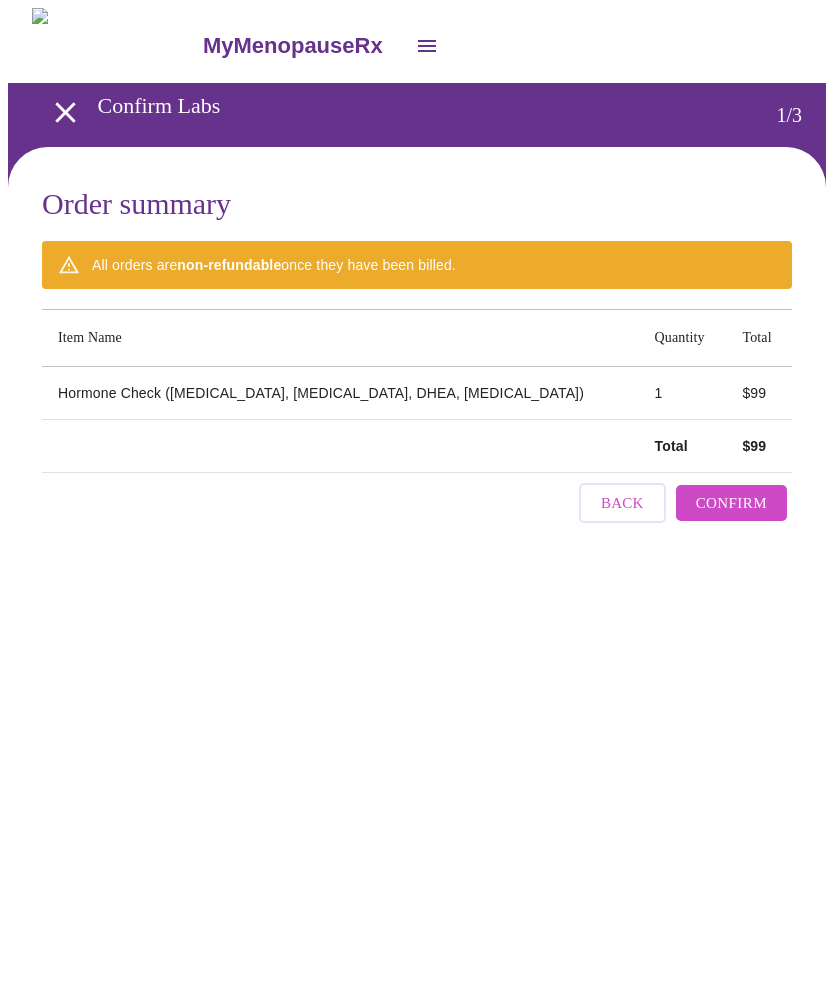 scroll, scrollTop: 0, scrollLeft: 0, axis: both 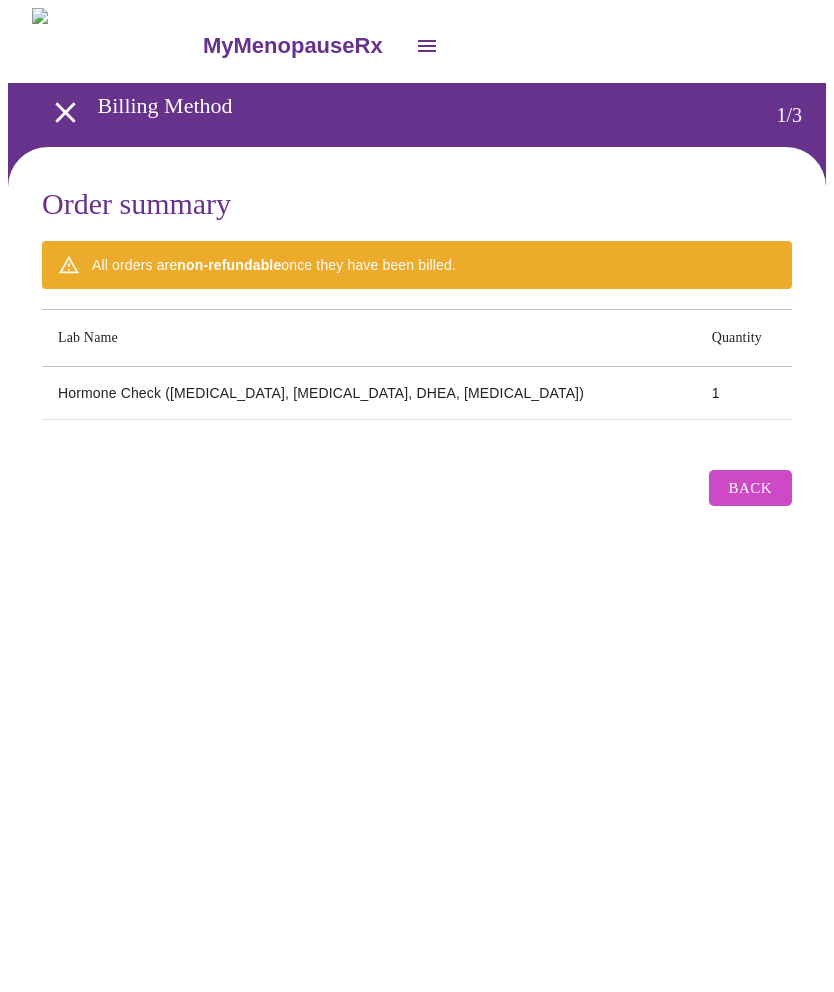 click on "Back" at bounding box center (750, 488) 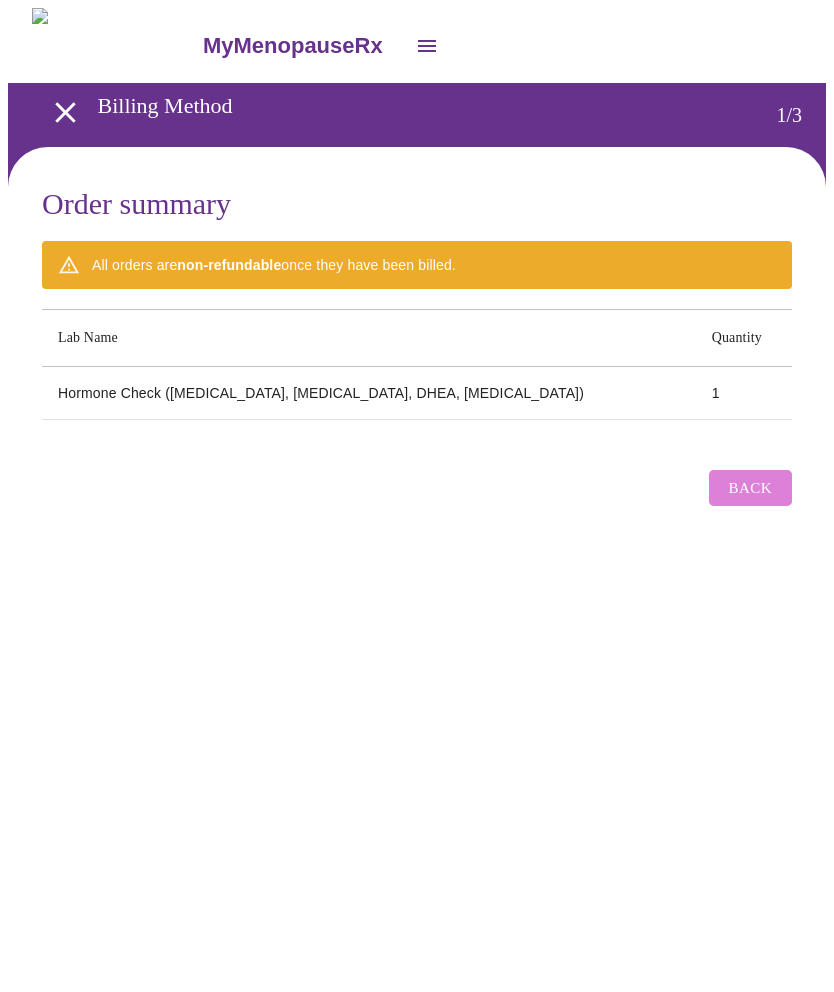click on "Back" at bounding box center [750, 488] 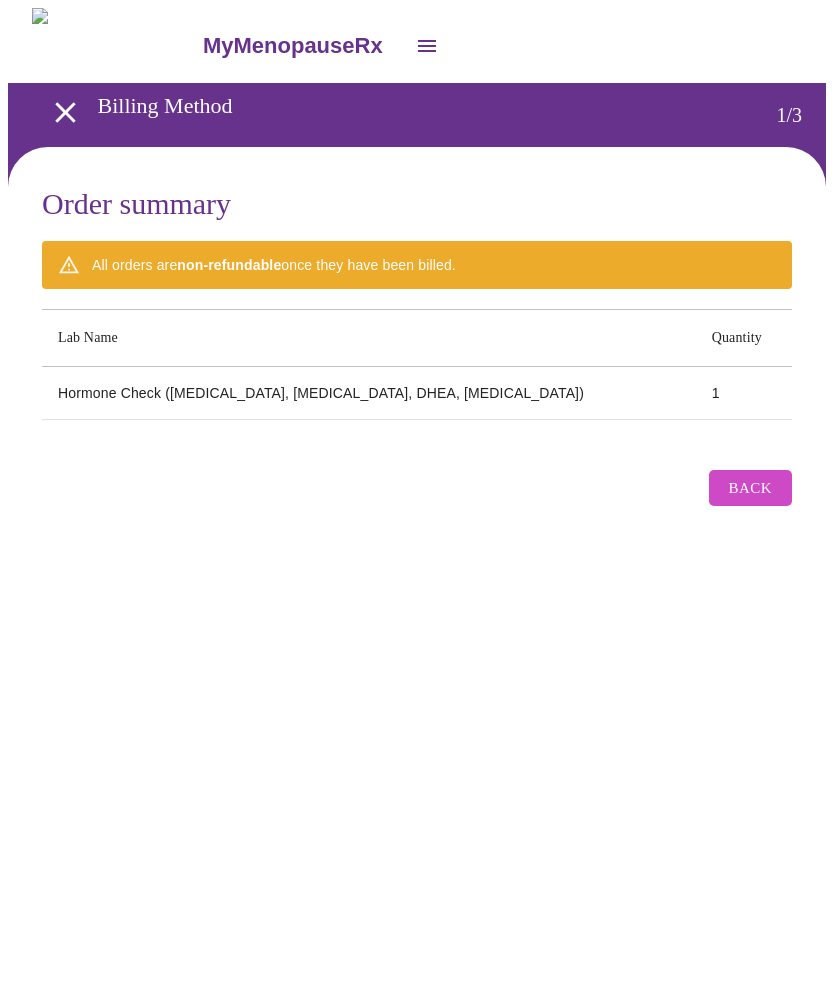 click 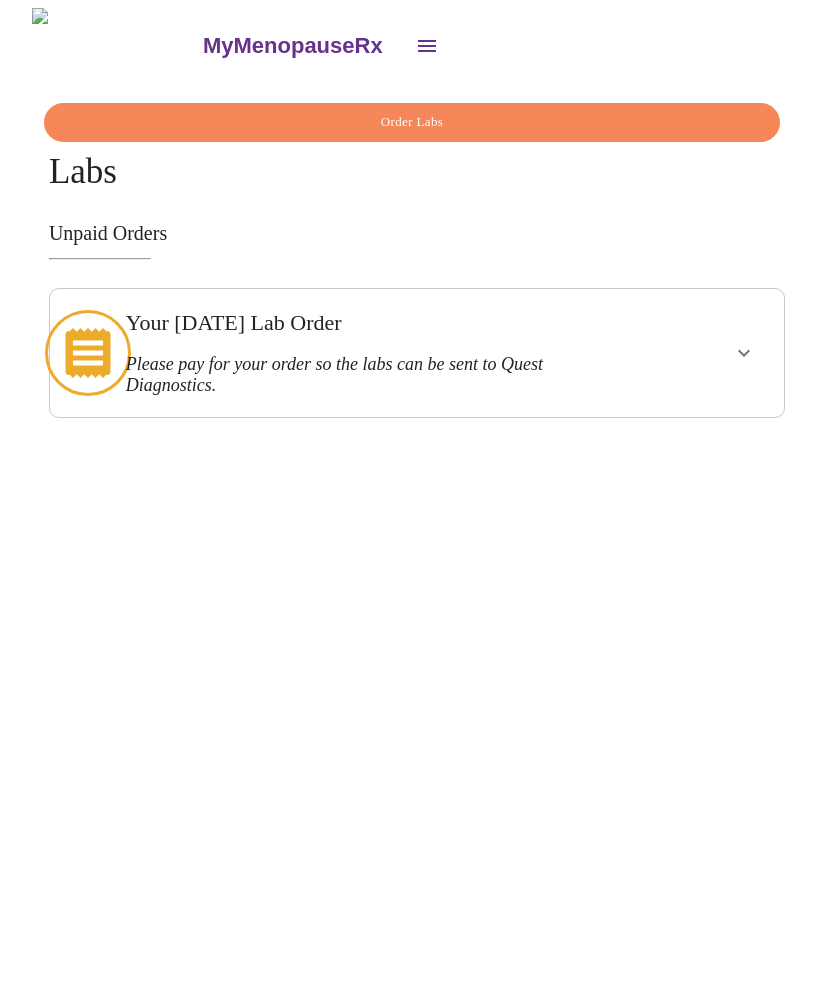 click on "Please pay for your order so the labs can be sent to Quest Diagnostics." at bounding box center (379, 375) 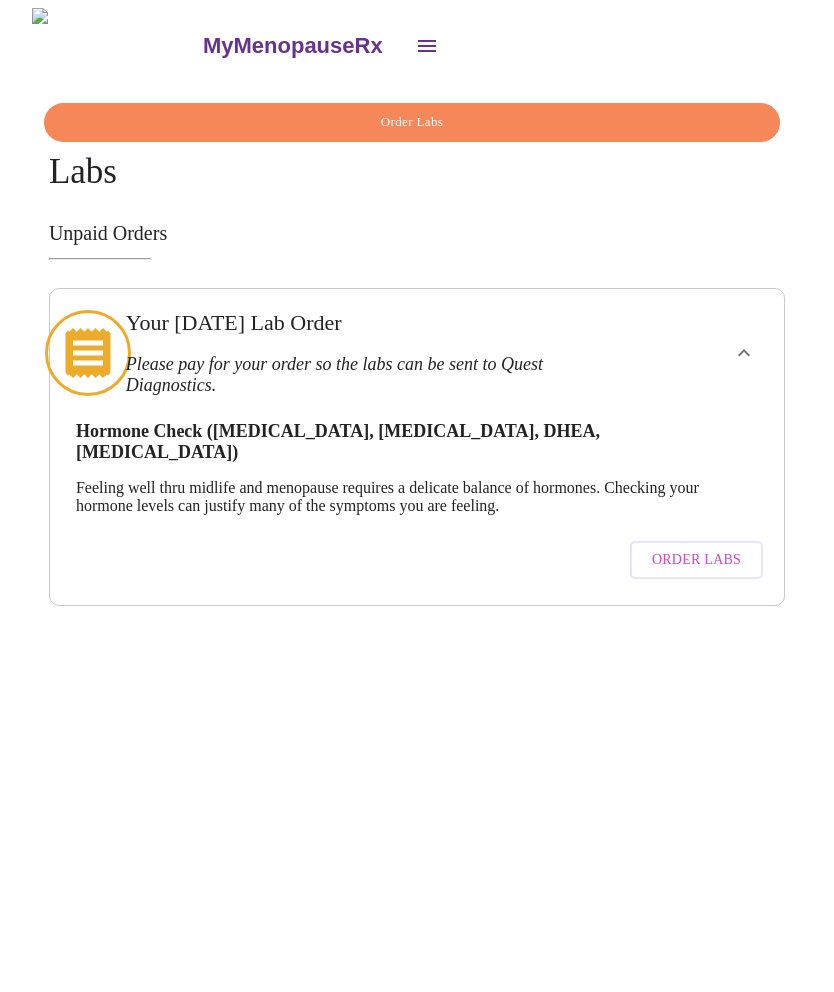 click on "Order Labs" at bounding box center (696, 560) 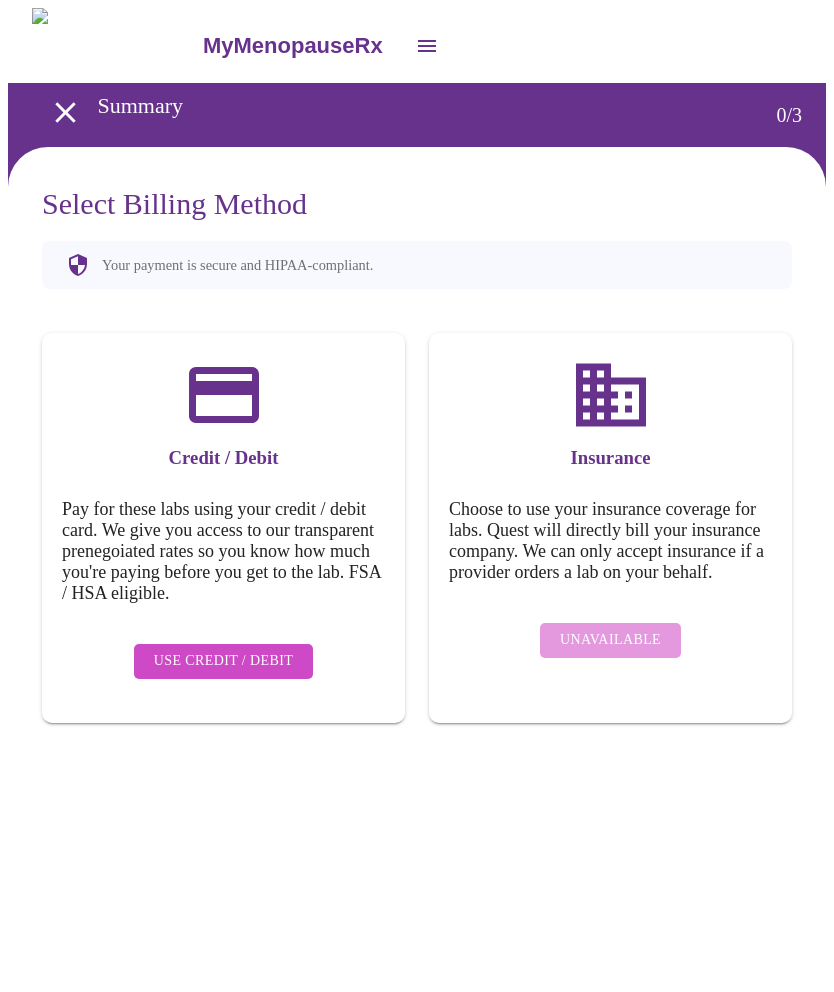 click on "Use Credit / Debit" at bounding box center (224, 661) 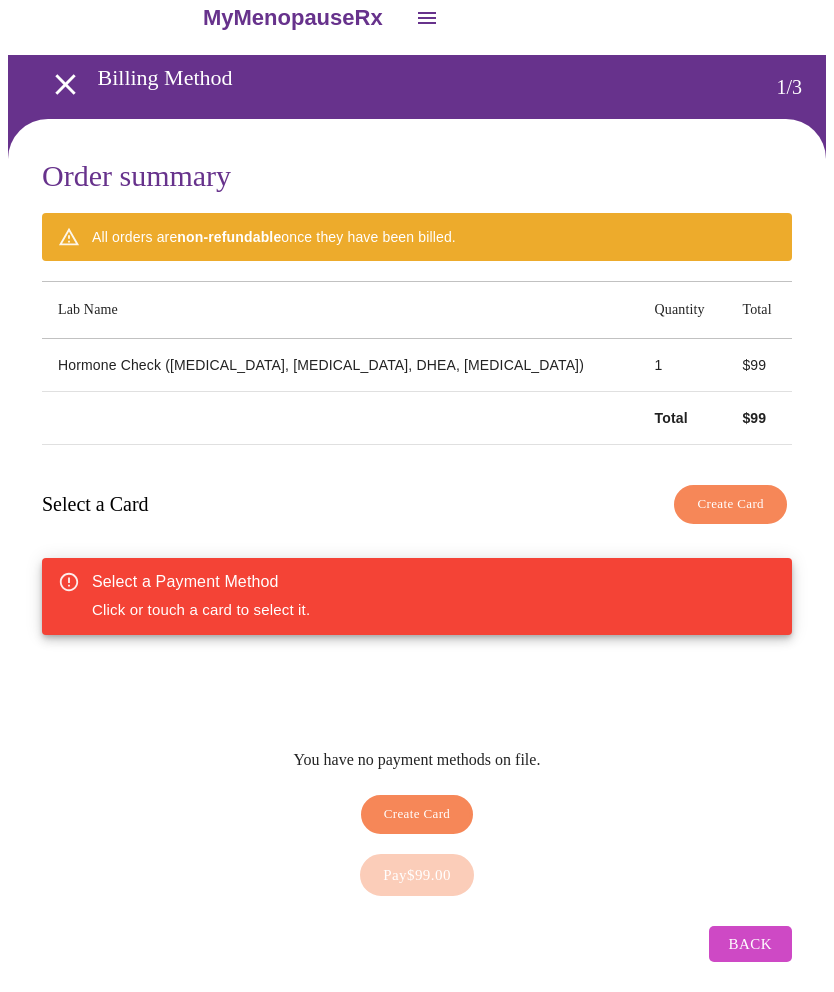 scroll, scrollTop: 30, scrollLeft: 0, axis: vertical 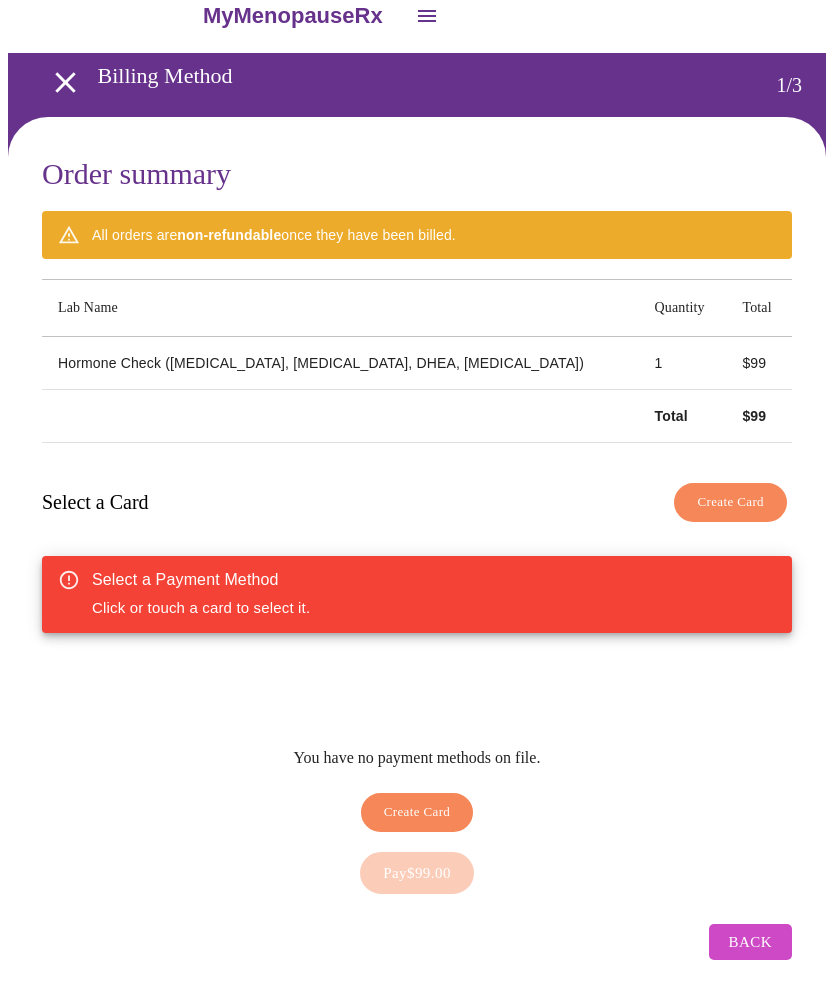 click on "Create Card" at bounding box center [730, 502] 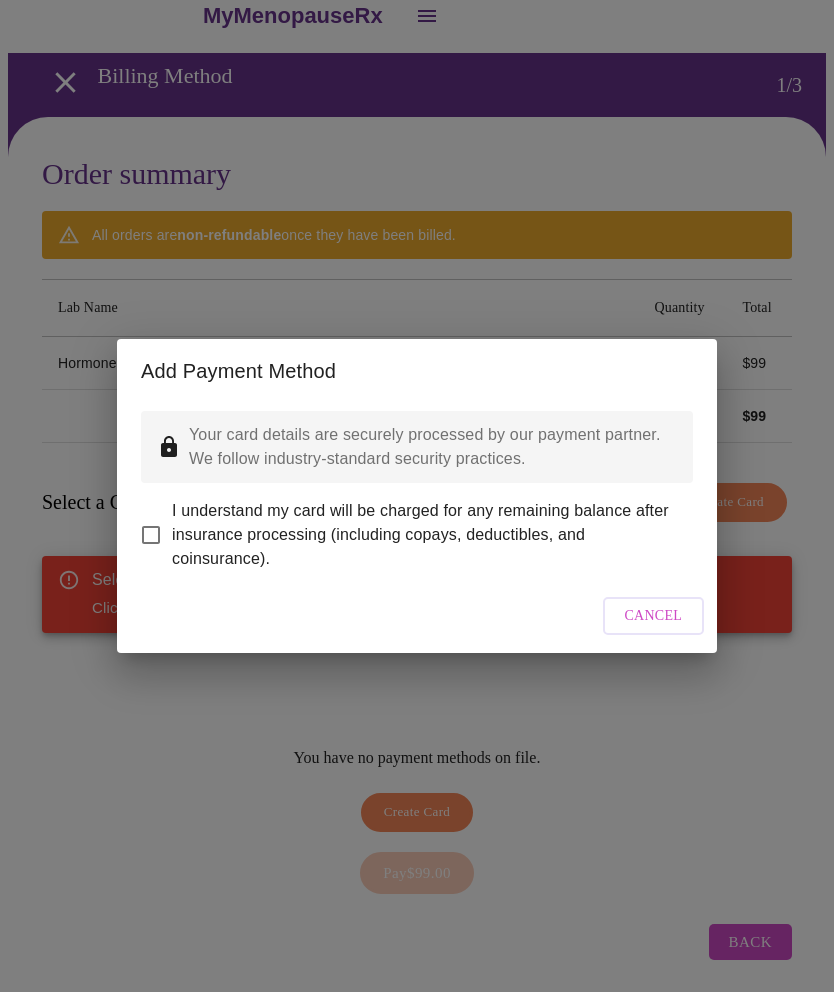 click on "I understand my card will be charged for any remaining balance after insurance processing (including copays, deductibles, and coinsurance)." at bounding box center [151, 535] 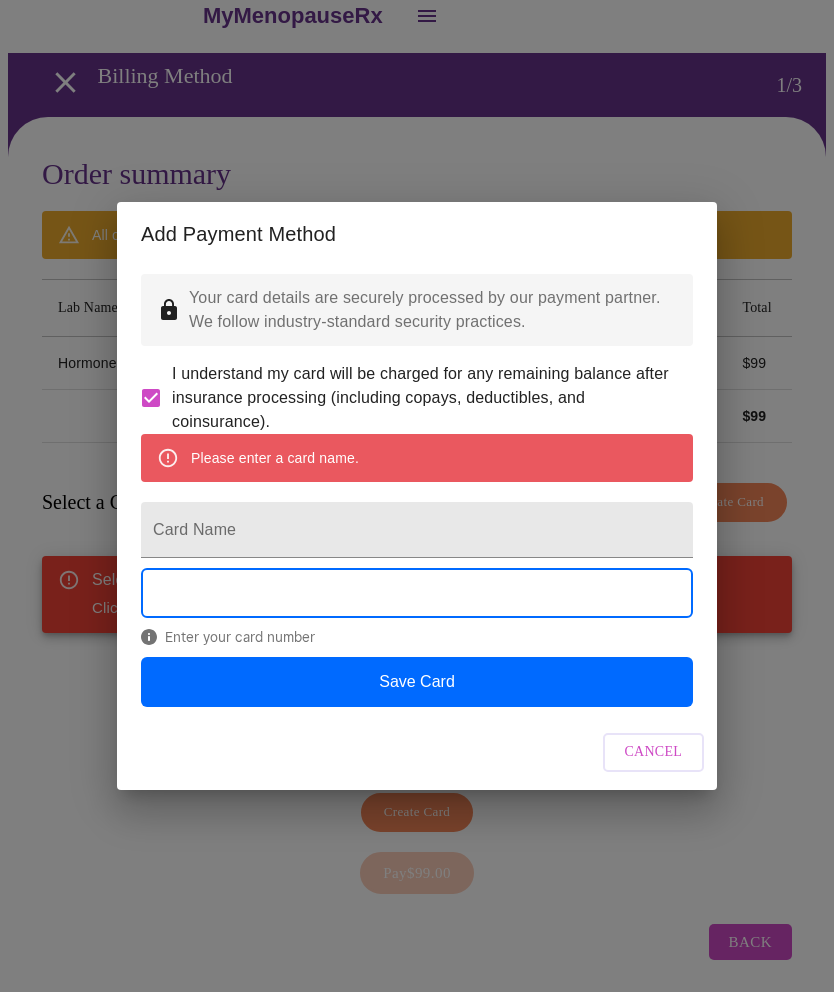 click on "Cancel" at bounding box center (654, 752) 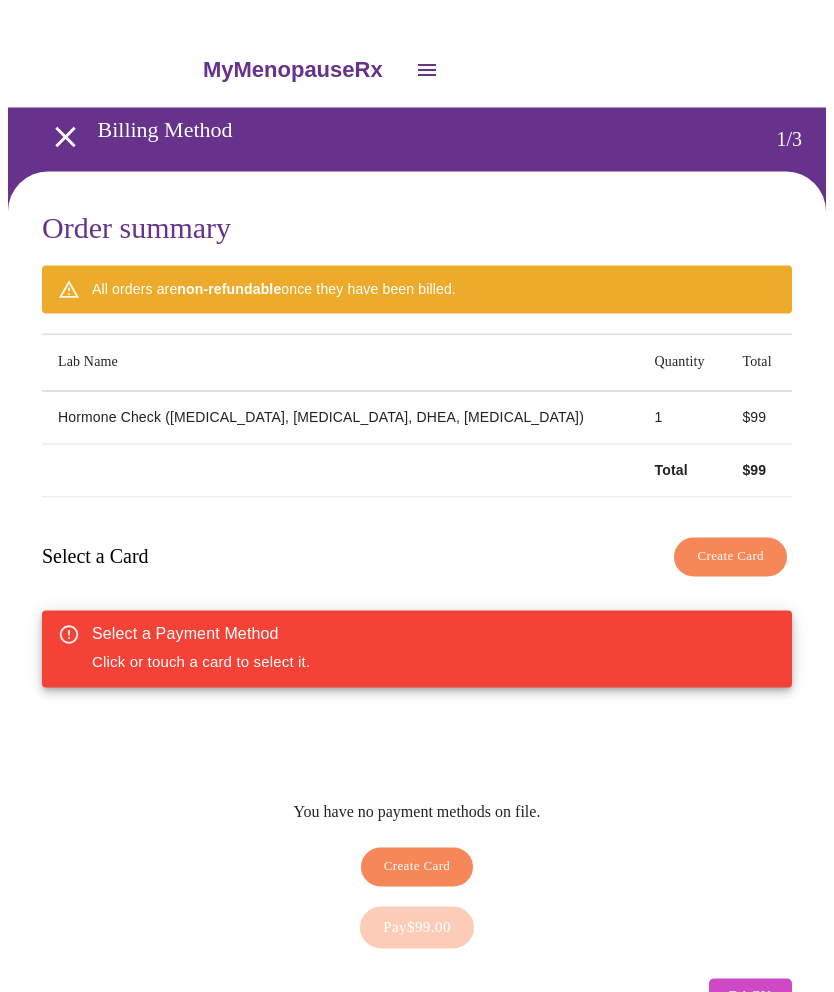scroll, scrollTop: 0, scrollLeft: 0, axis: both 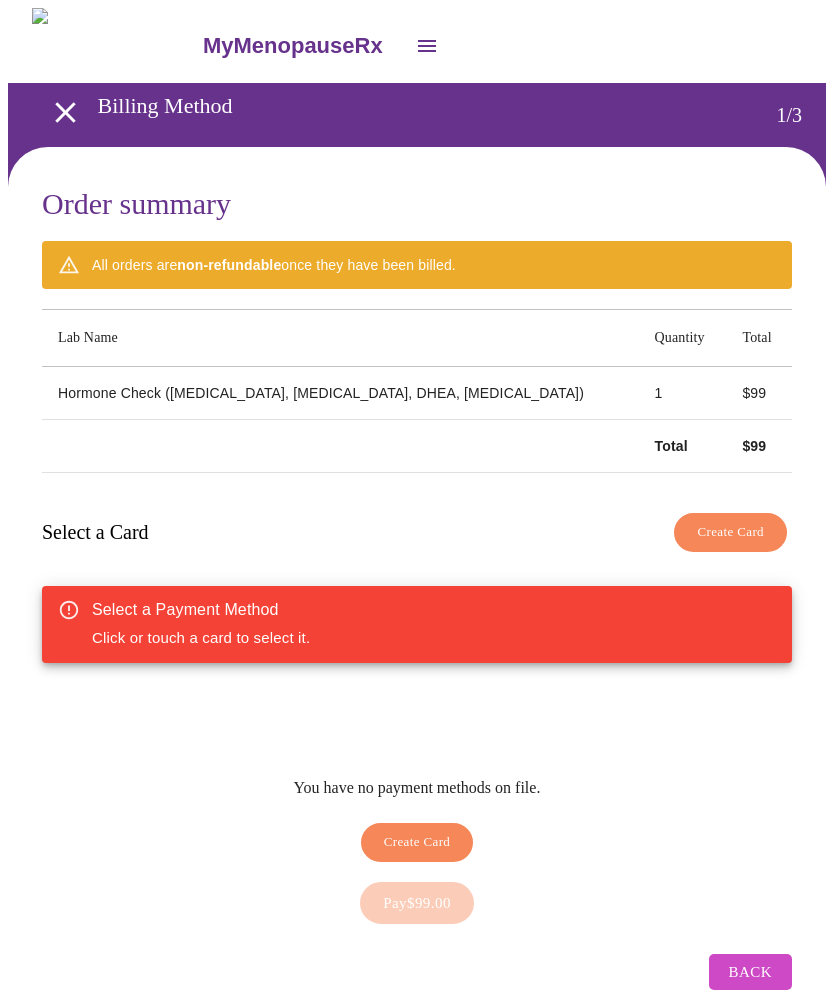 click at bounding box center [427, 46] 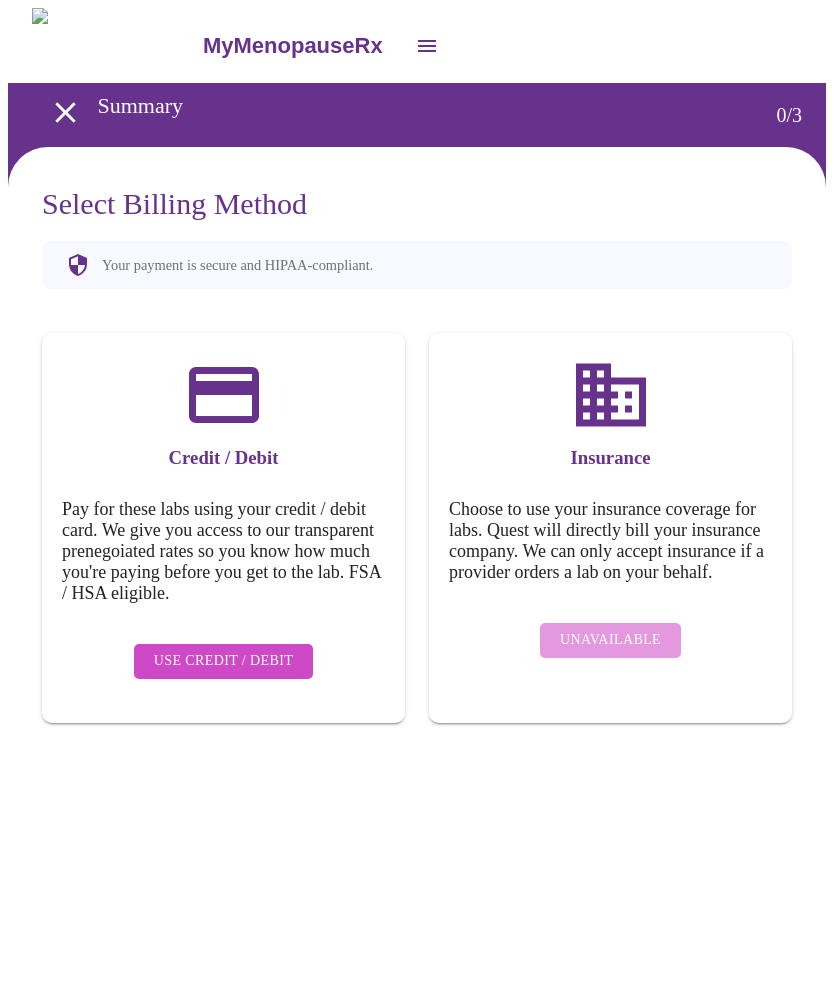 scroll, scrollTop: 0, scrollLeft: 0, axis: both 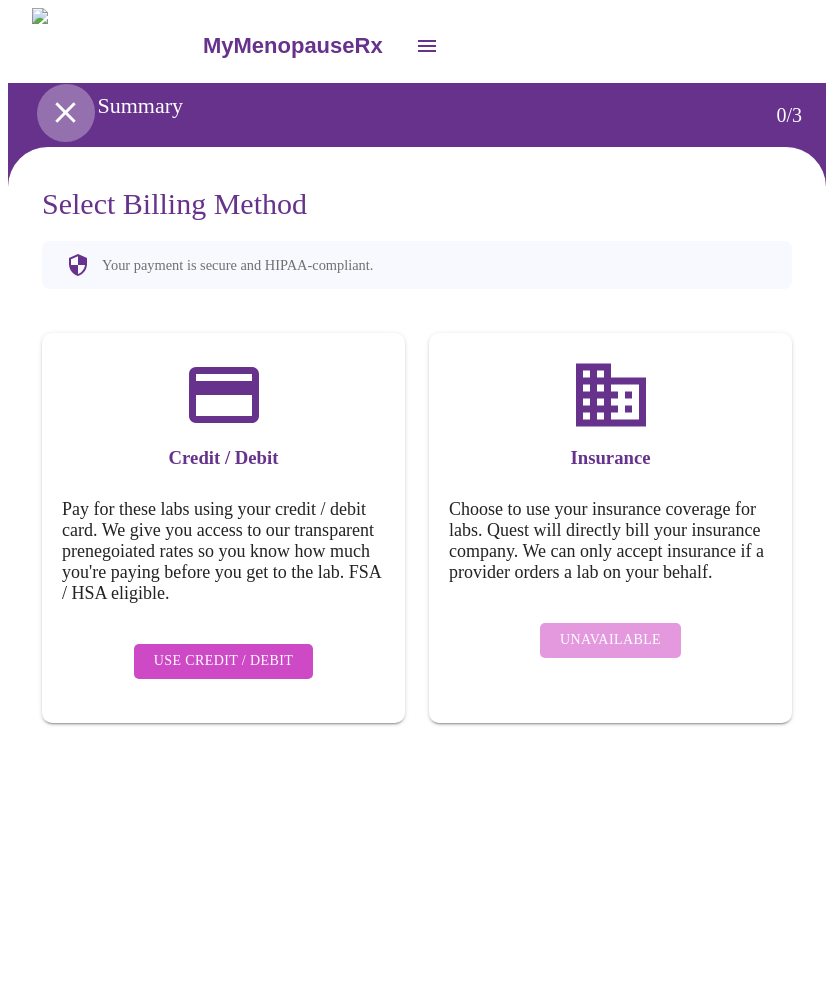 click at bounding box center [65, 112] 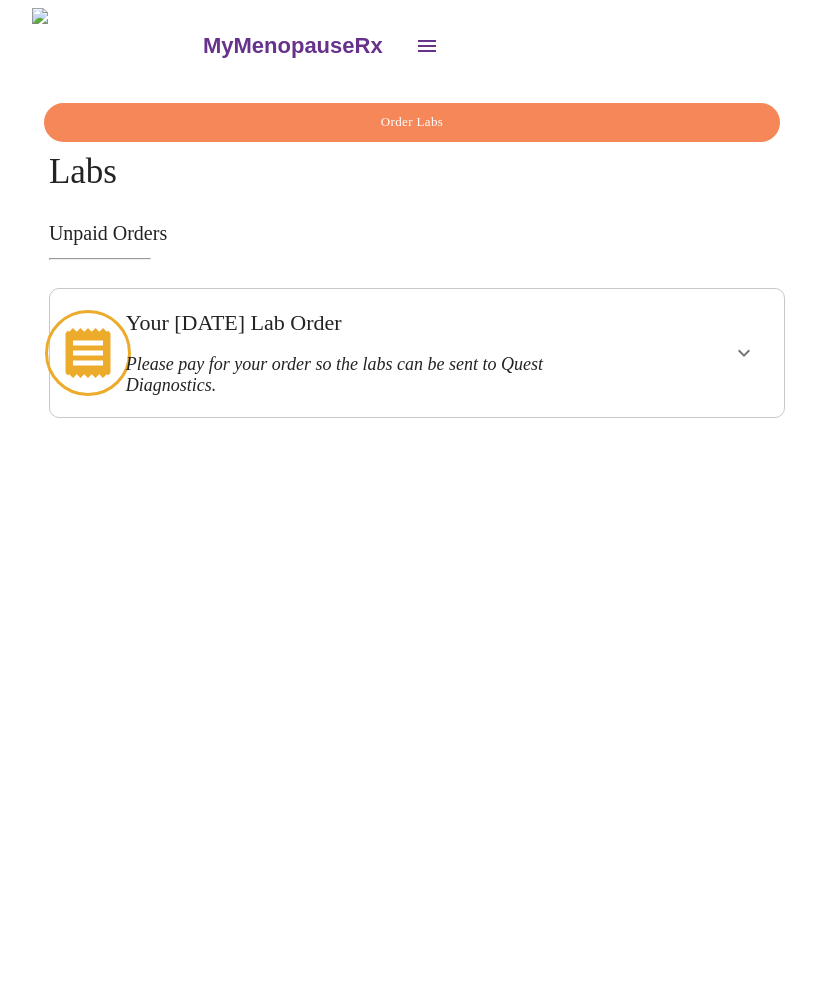 click on "Please pay for your order so the labs can be sent to Quest Diagnostics." at bounding box center [379, 375] 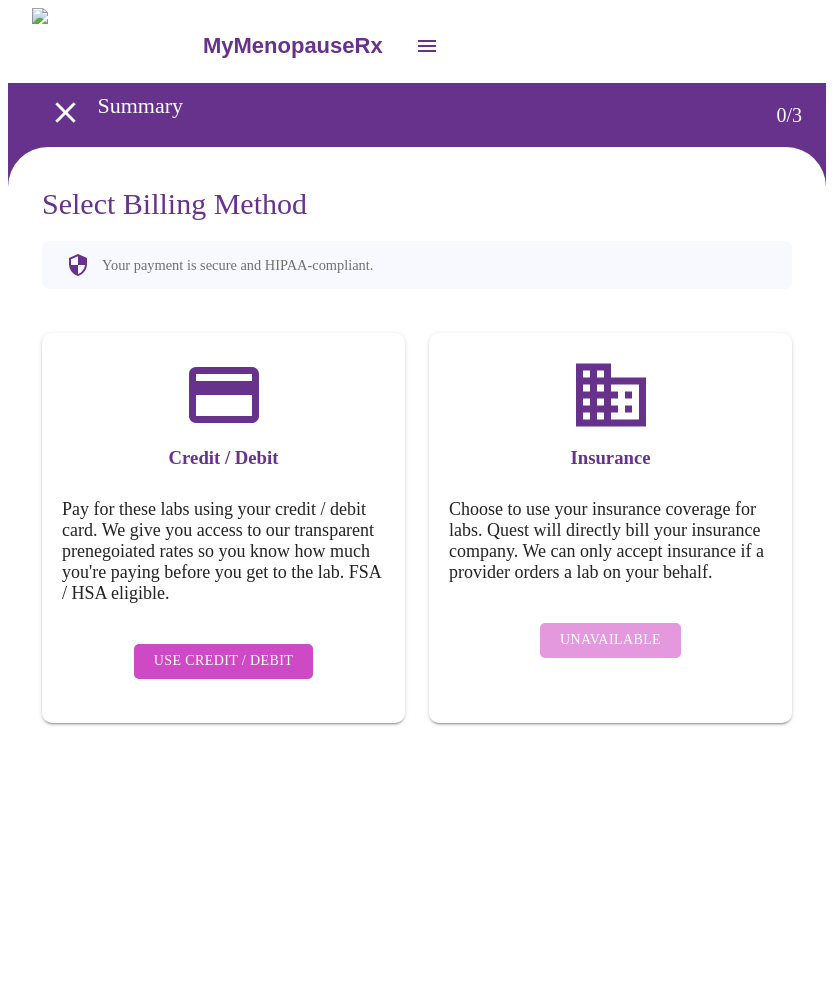 click 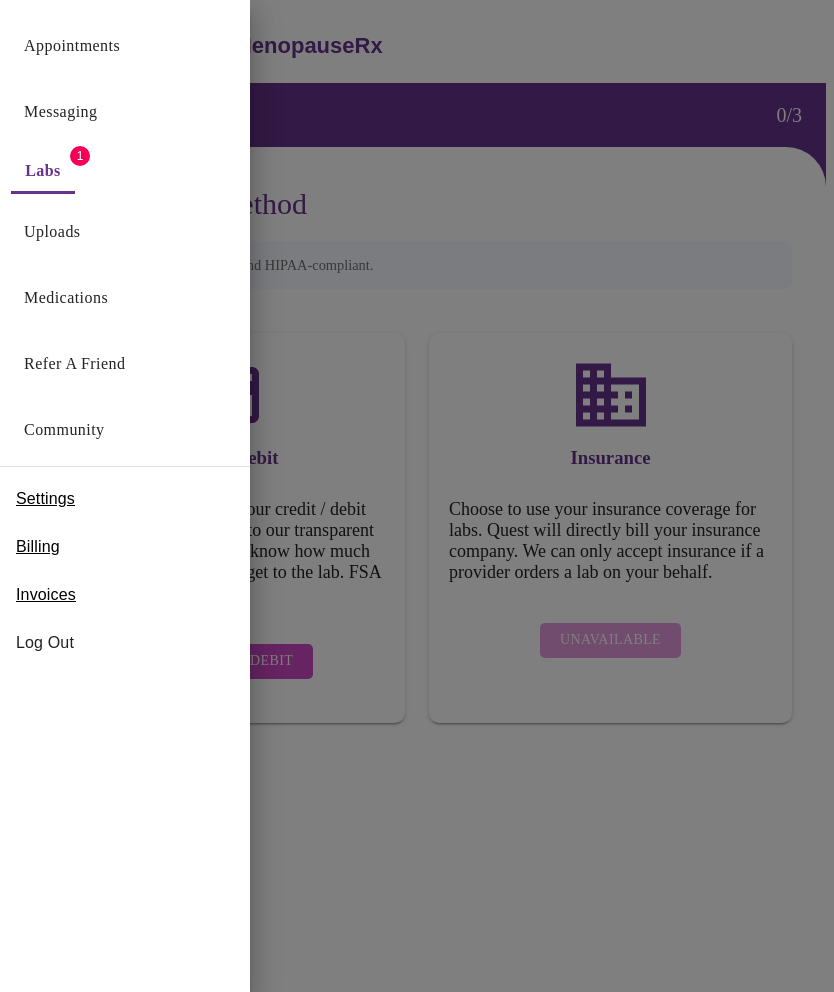 click on "Labs" at bounding box center [43, 172] 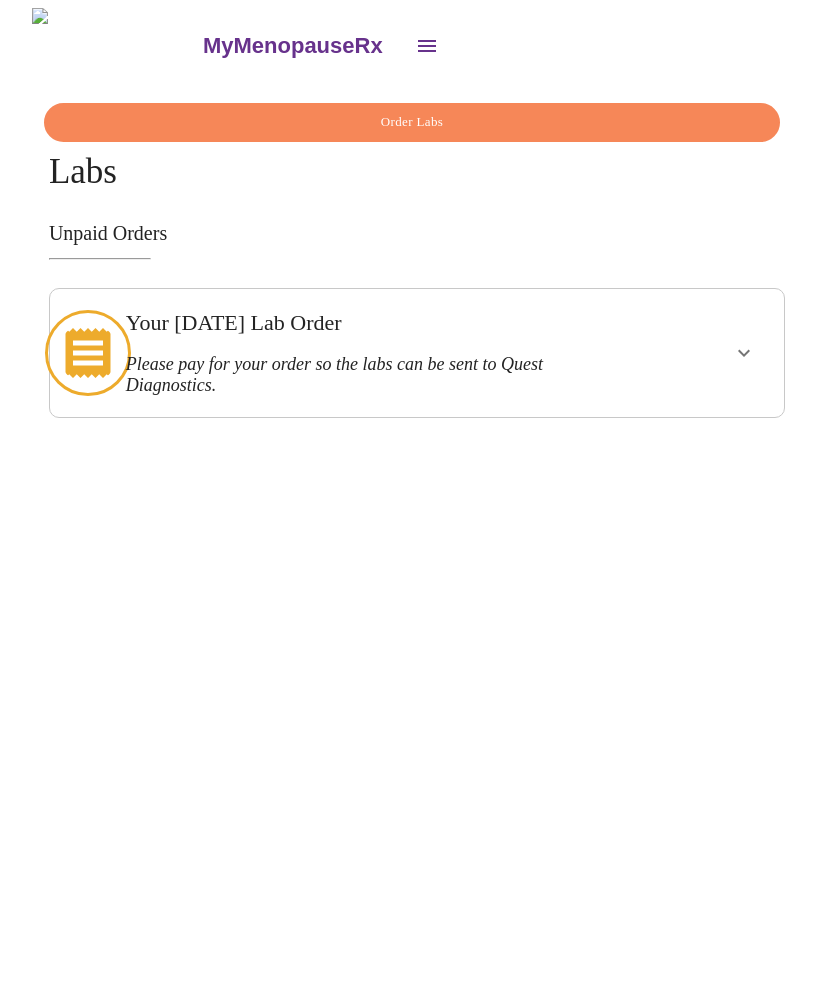 click on "Order Labs Labs" at bounding box center [417, 147] 